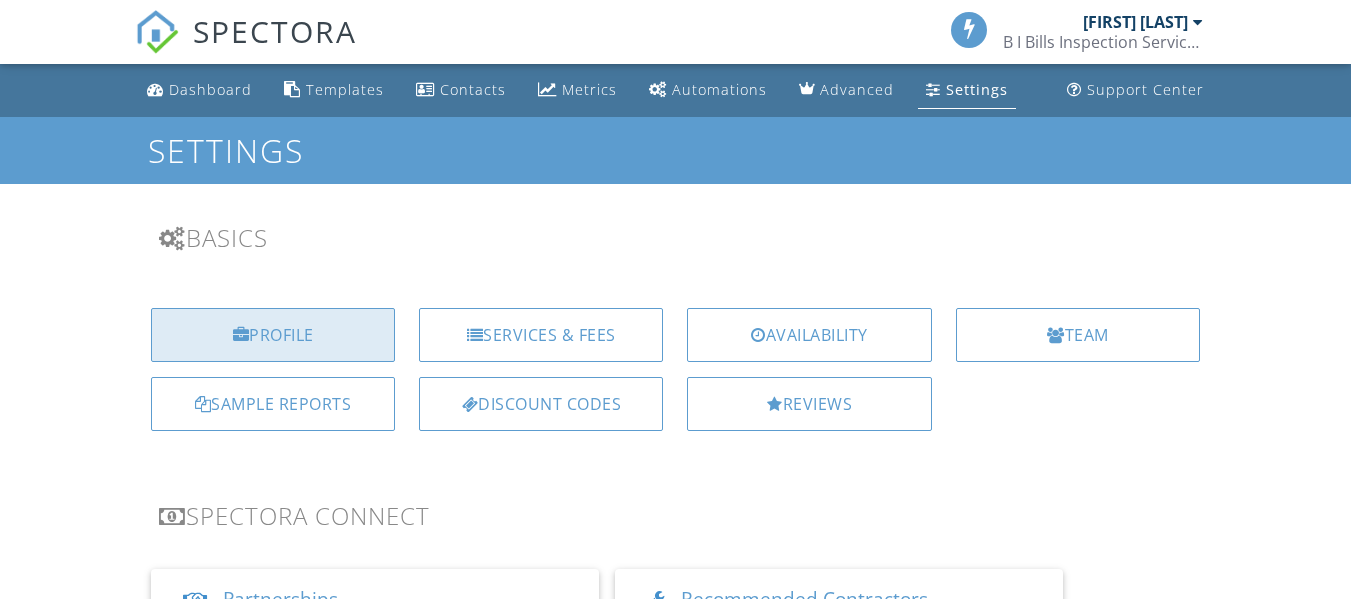scroll, scrollTop: 0, scrollLeft: 0, axis: both 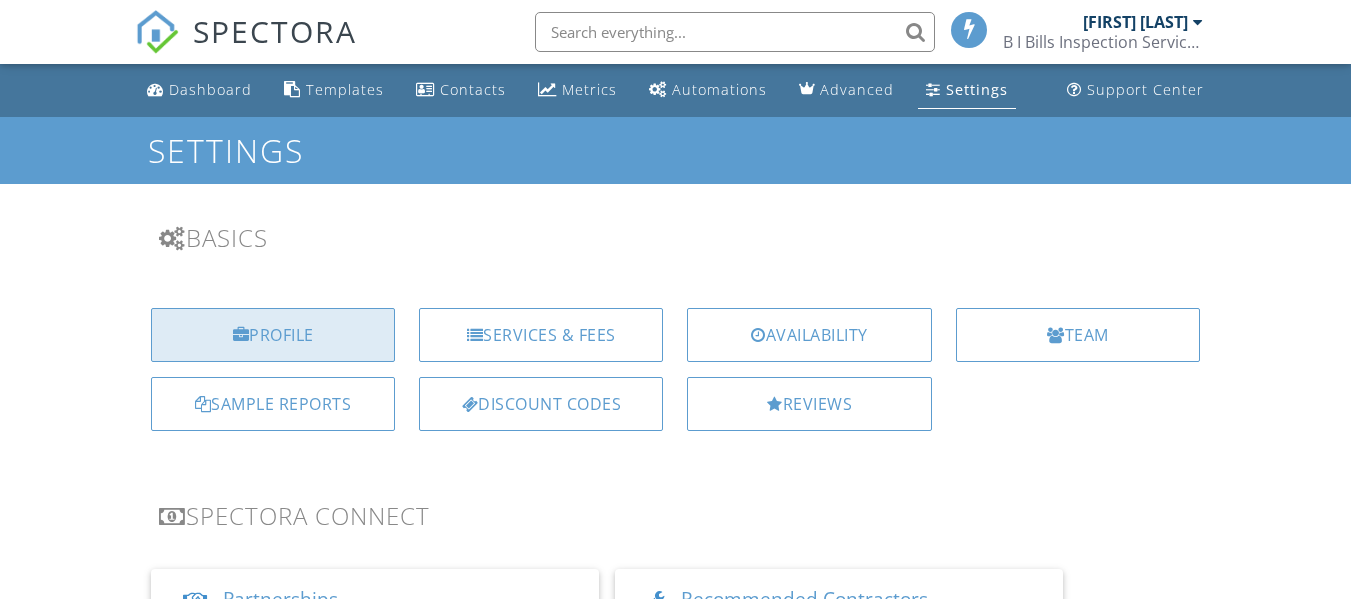click on "Profile" at bounding box center (273, 335) 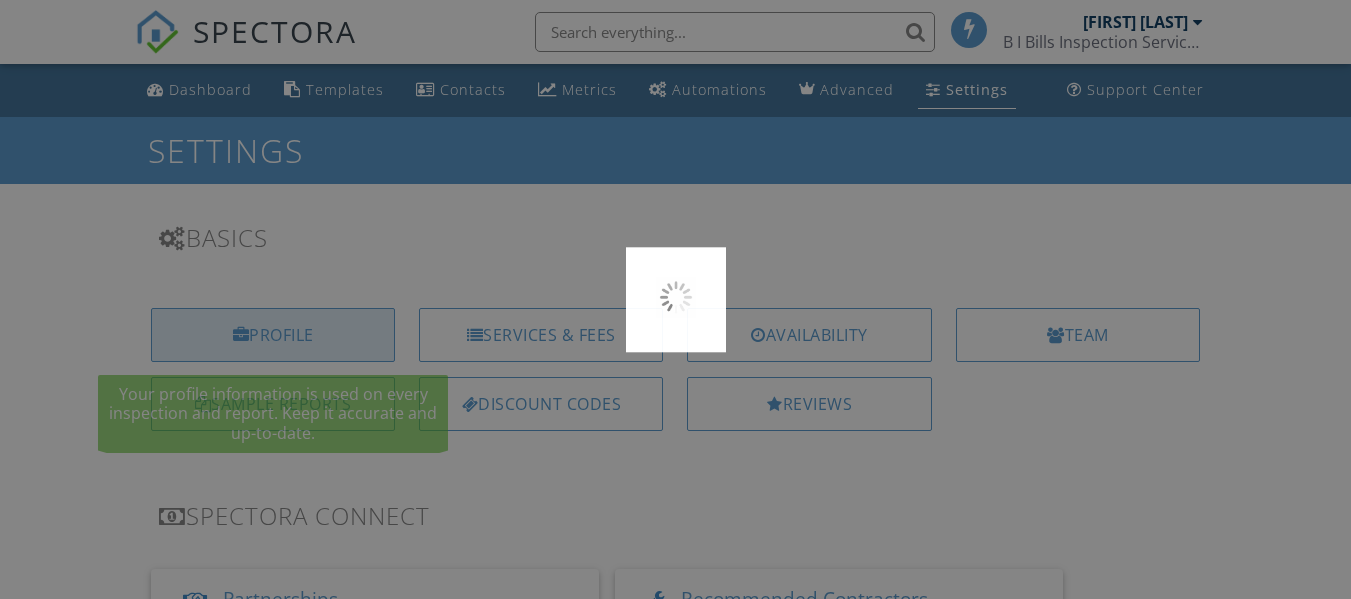 scroll, scrollTop: 0, scrollLeft: 0, axis: both 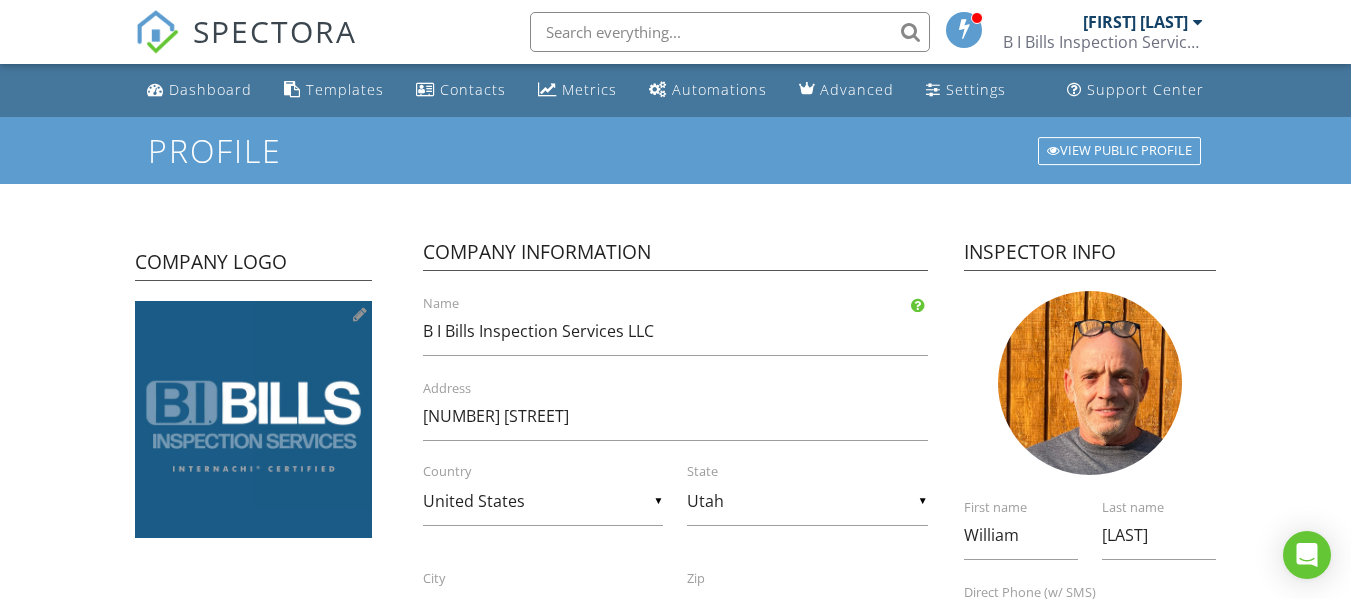 click at bounding box center [360, 314] 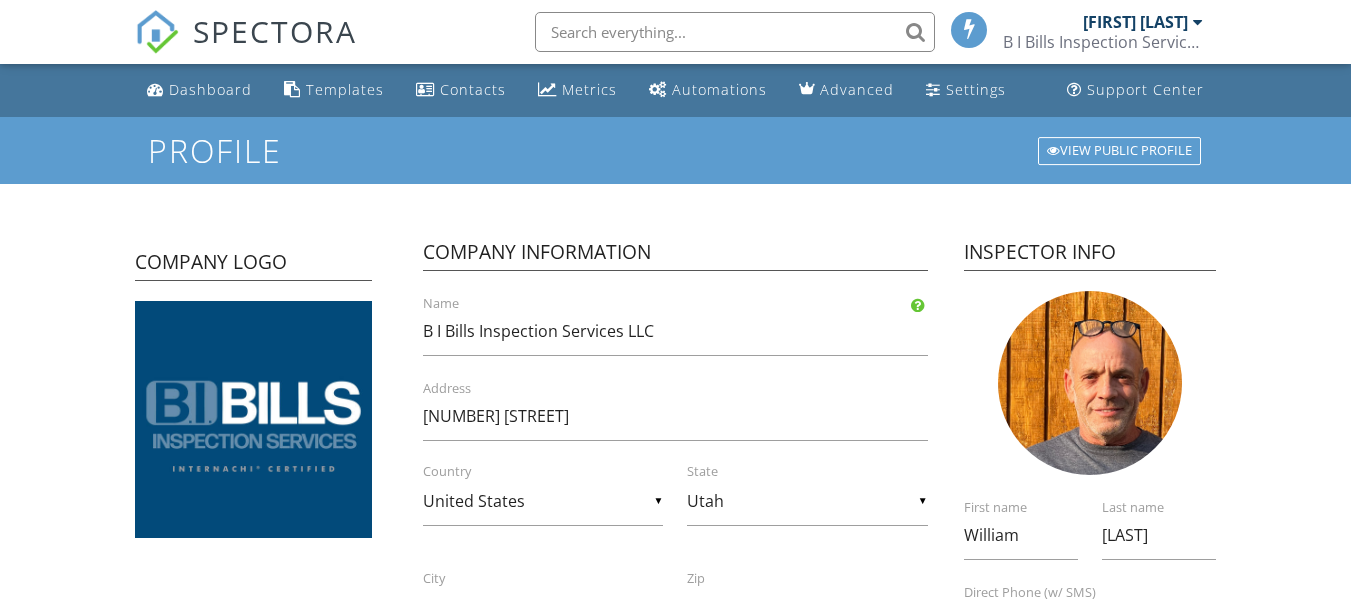 scroll, scrollTop: 0, scrollLeft: 0, axis: both 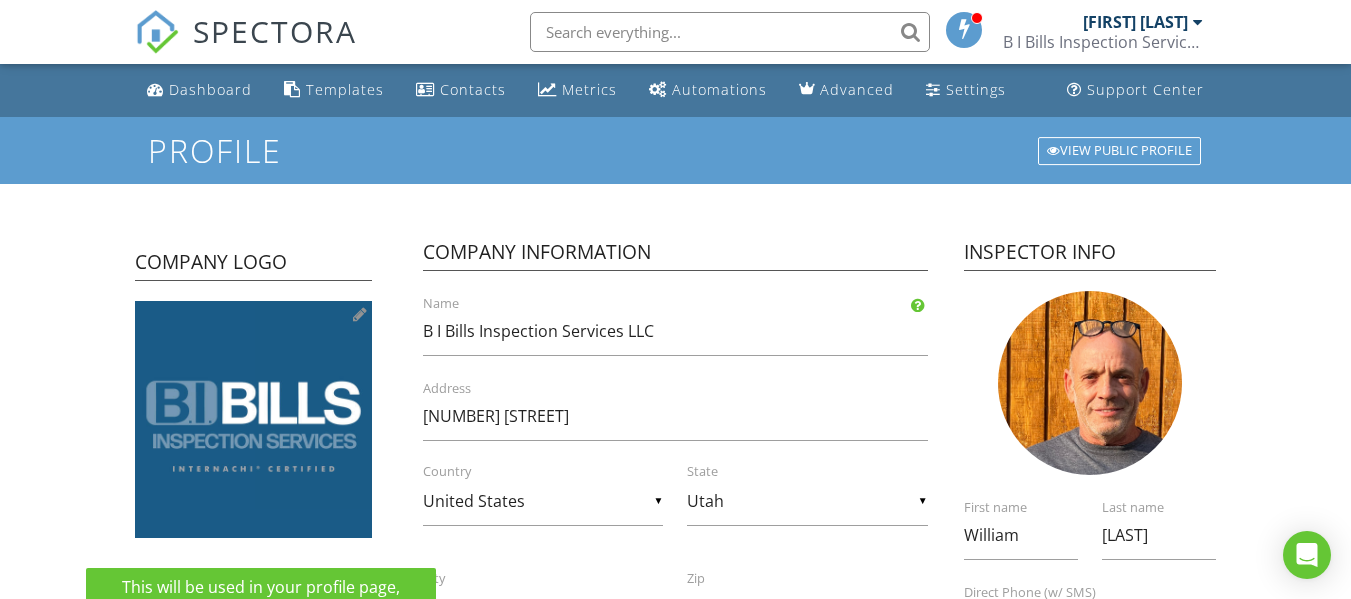 click at bounding box center [360, 314] 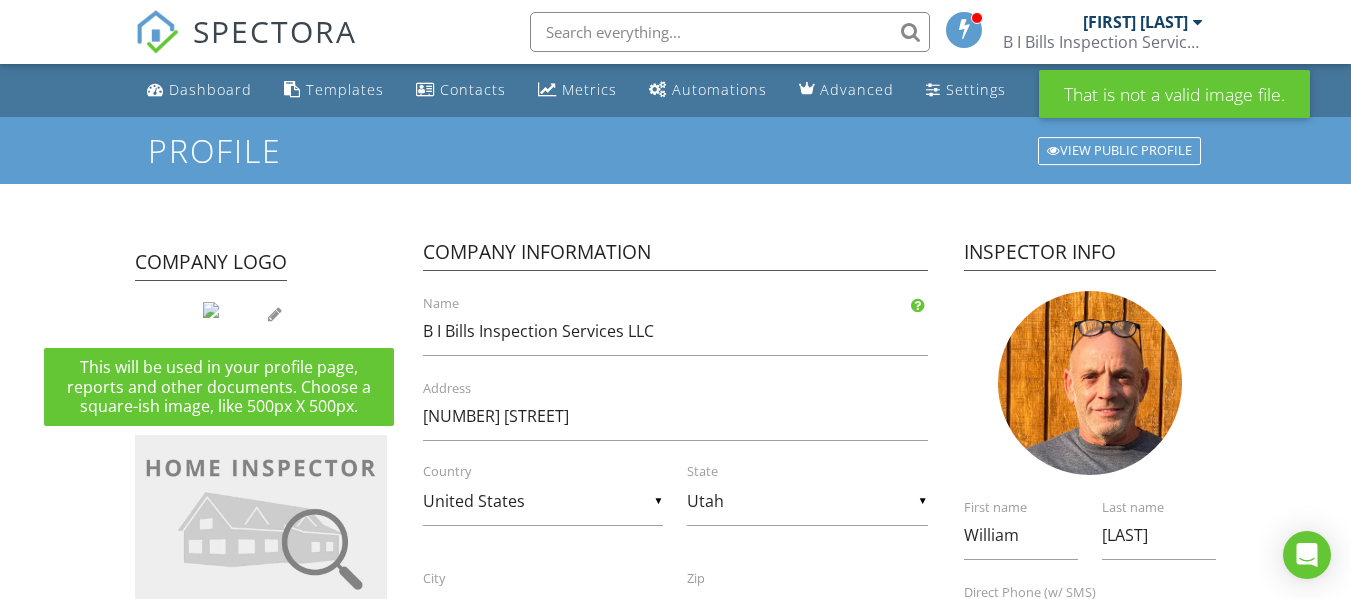 click at bounding box center [211, 310] 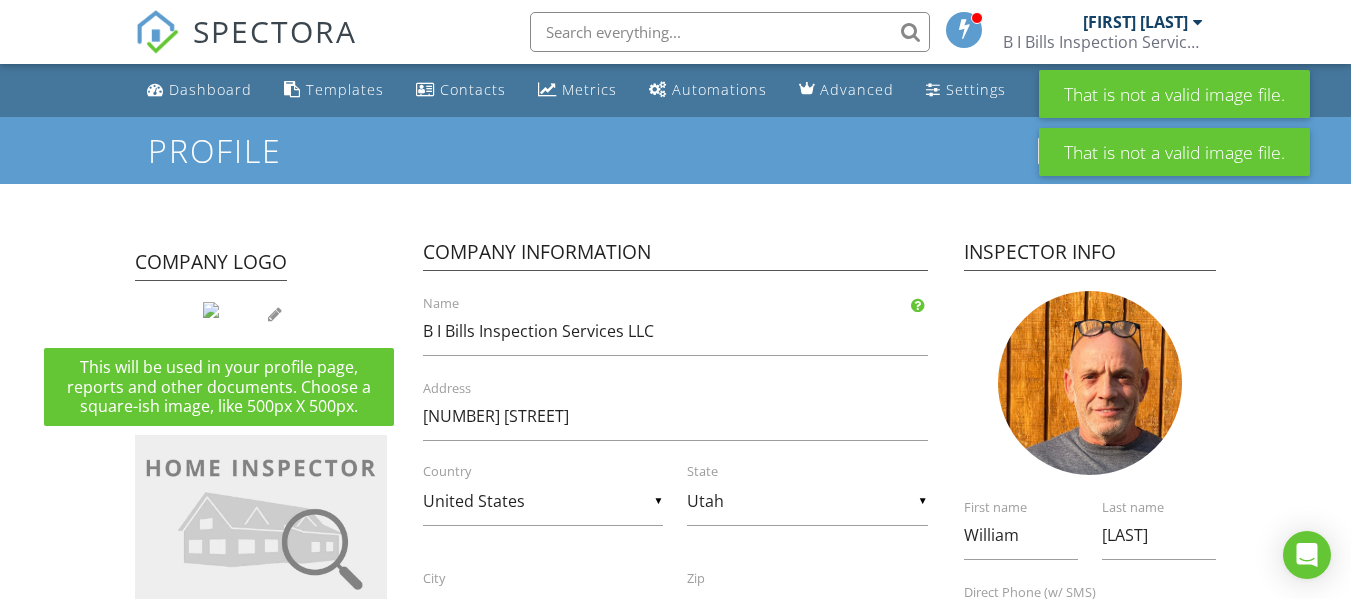 click at bounding box center (275, 314) 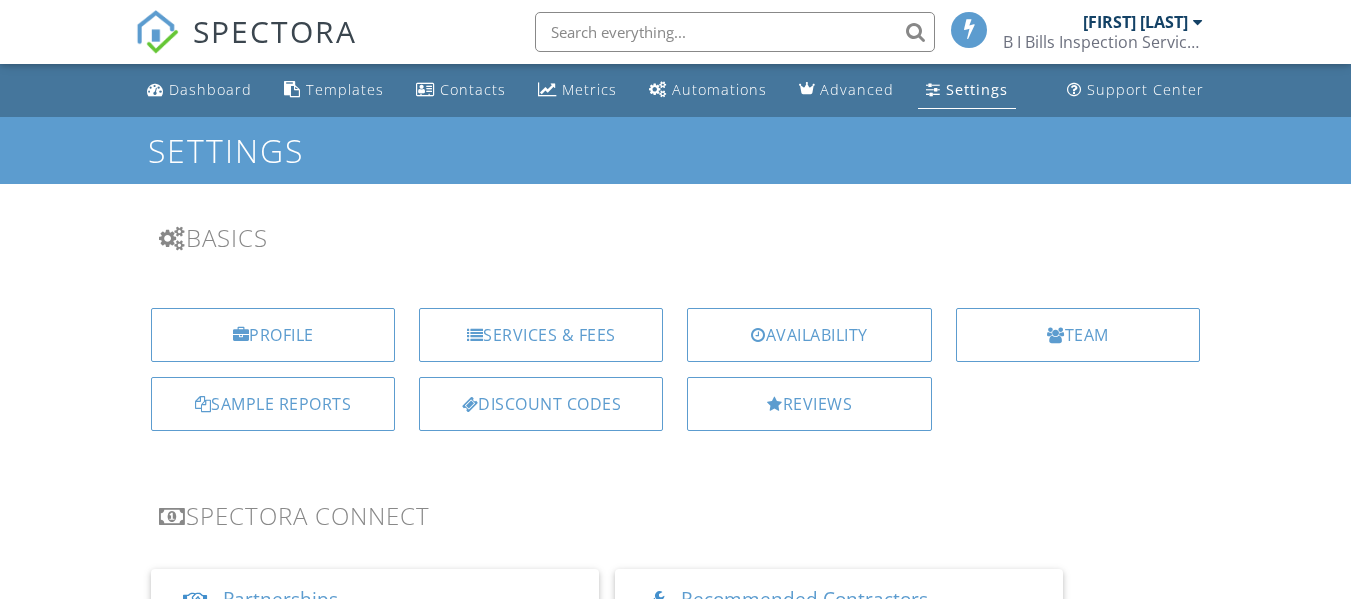 scroll, scrollTop: 0, scrollLeft: 0, axis: both 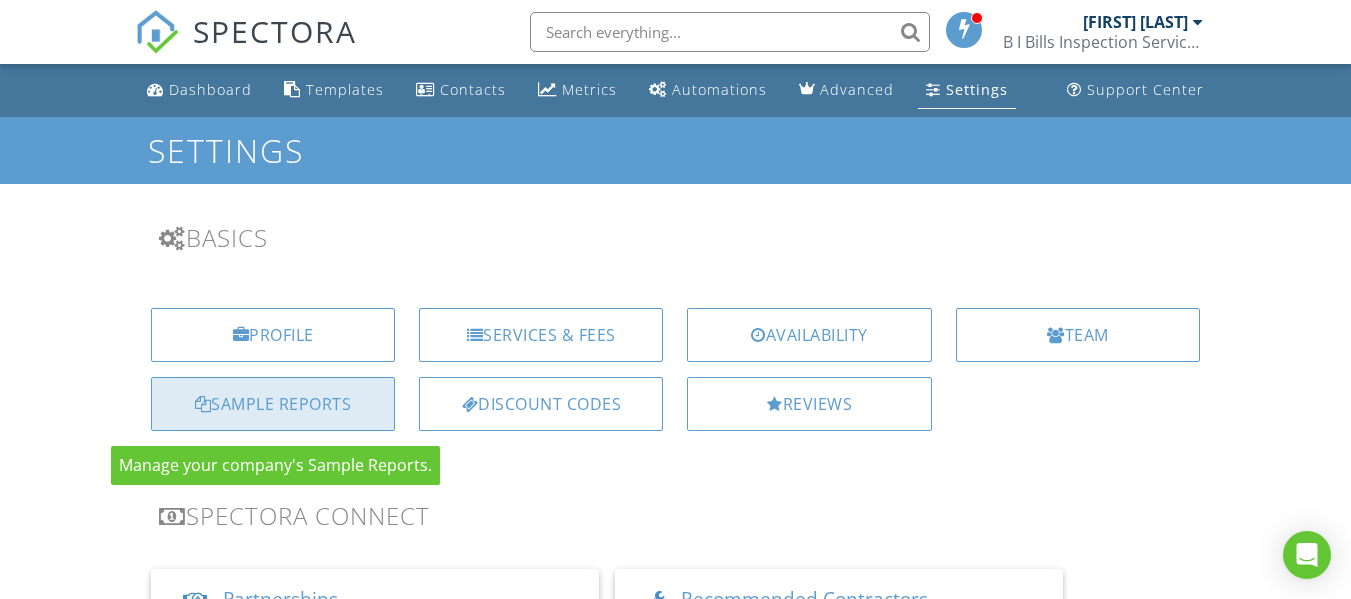 click on "Sample Reports" at bounding box center (273, 404) 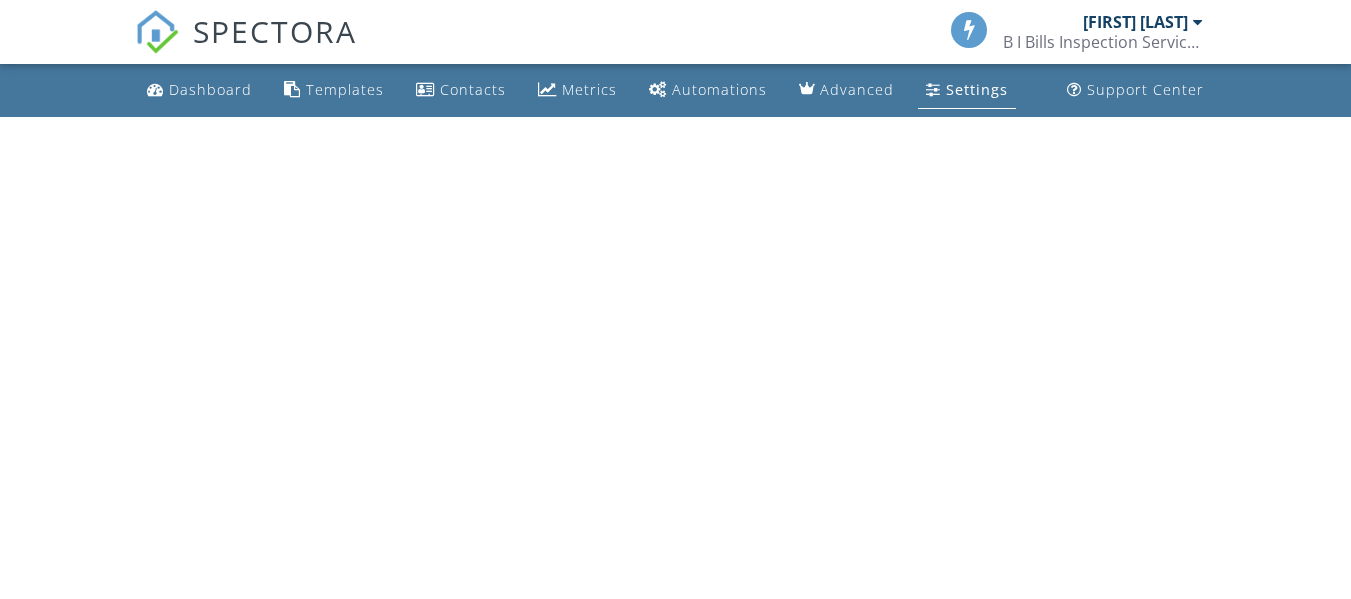 scroll, scrollTop: 0, scrollLeft: 0, axis: both 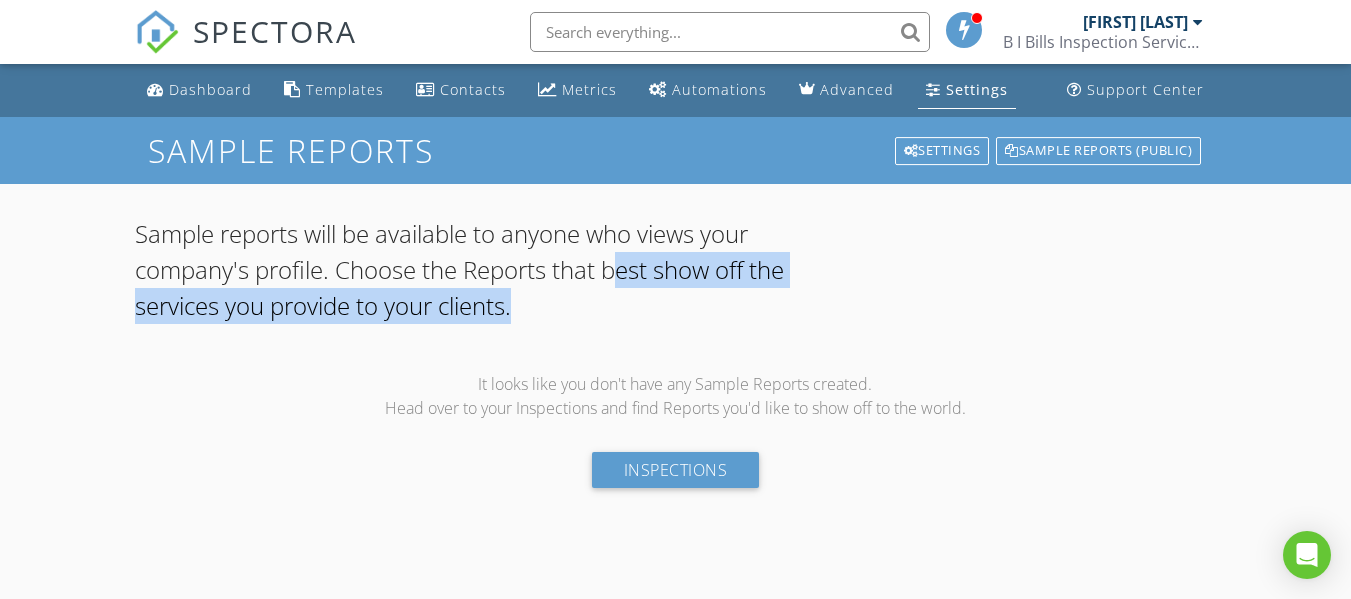 drag, startPoint x: 413, startPoint y: 299, endPoint x: 503, endPoint y: 284, distance: 91.24144 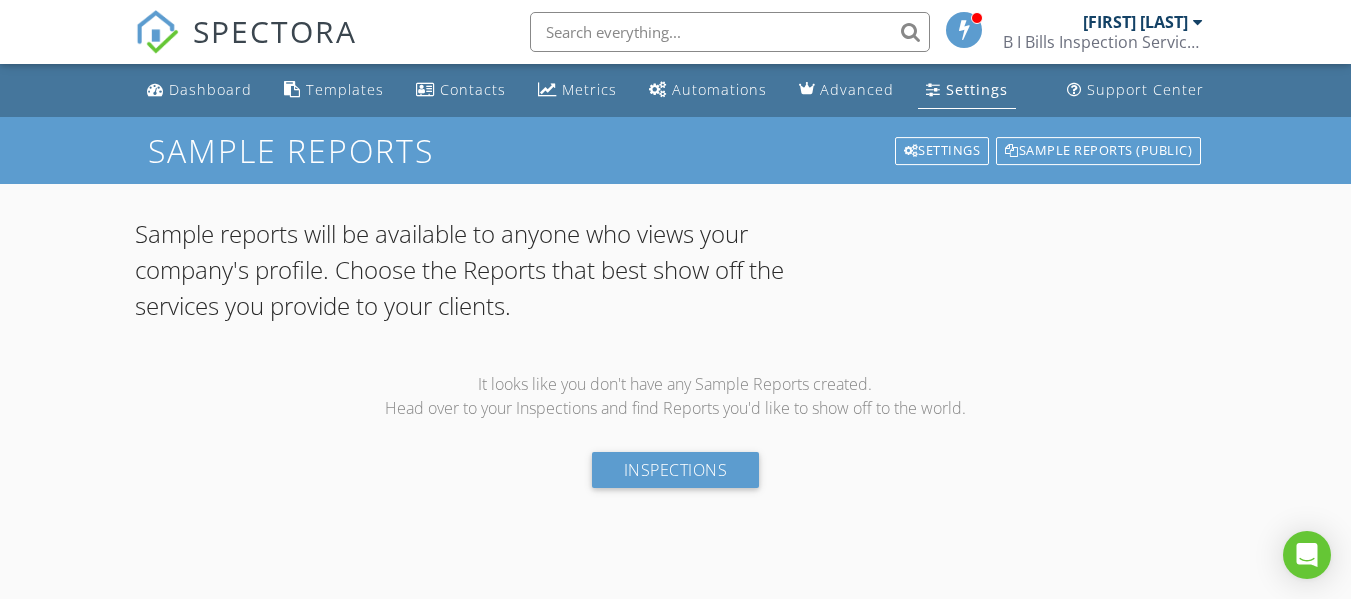 click on "Sample reports will be available to anyone who views your company's
profile. Choose the Reports that best show off the services you
provide to your clients." at bounding box center (495, 270) 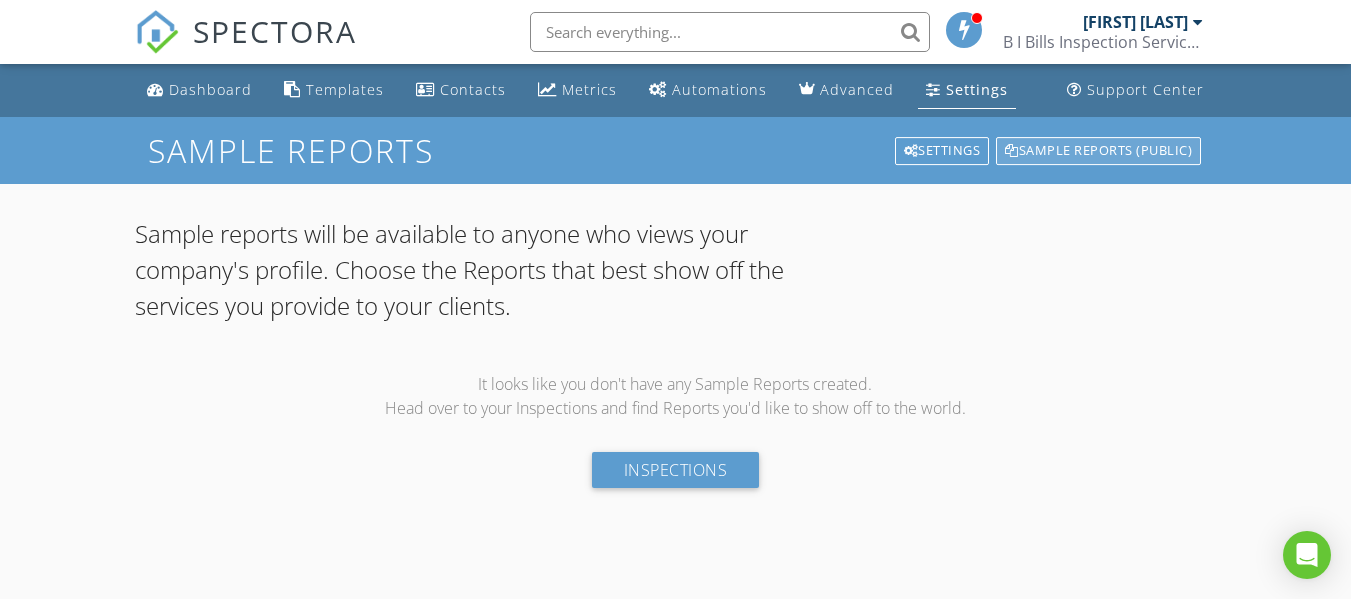 click on "Sample Reports (public)" at bounding box center [1098, 151] 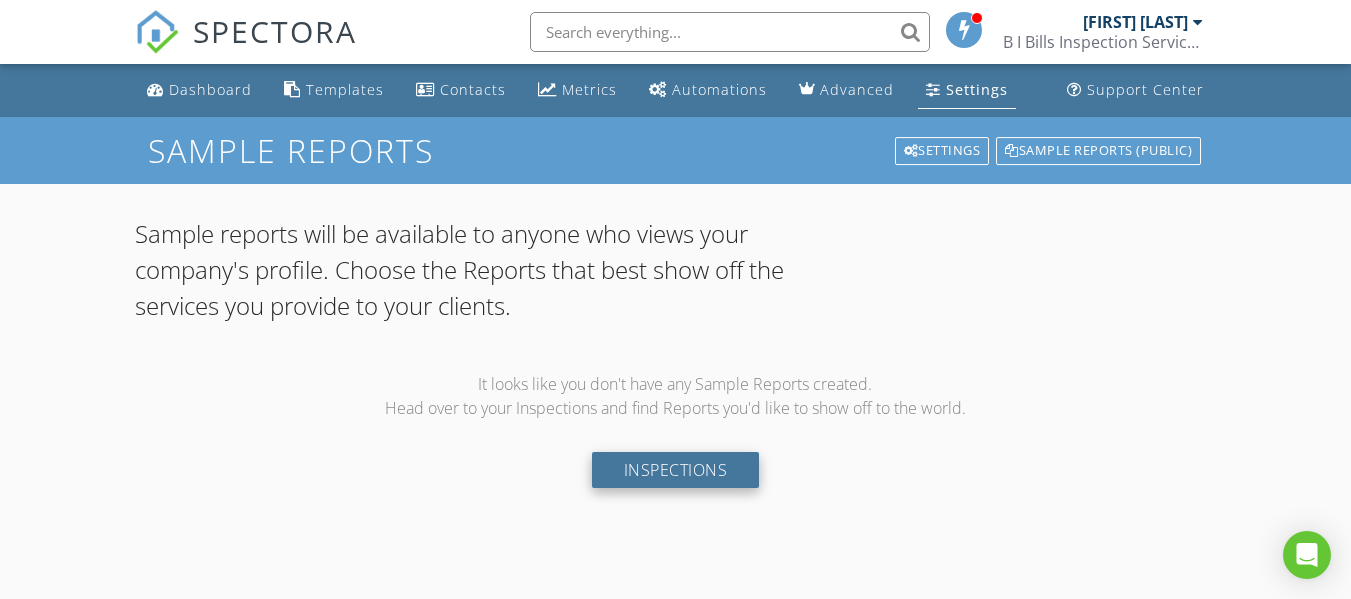 click on "Inspections" at bounding box center (676, 470) 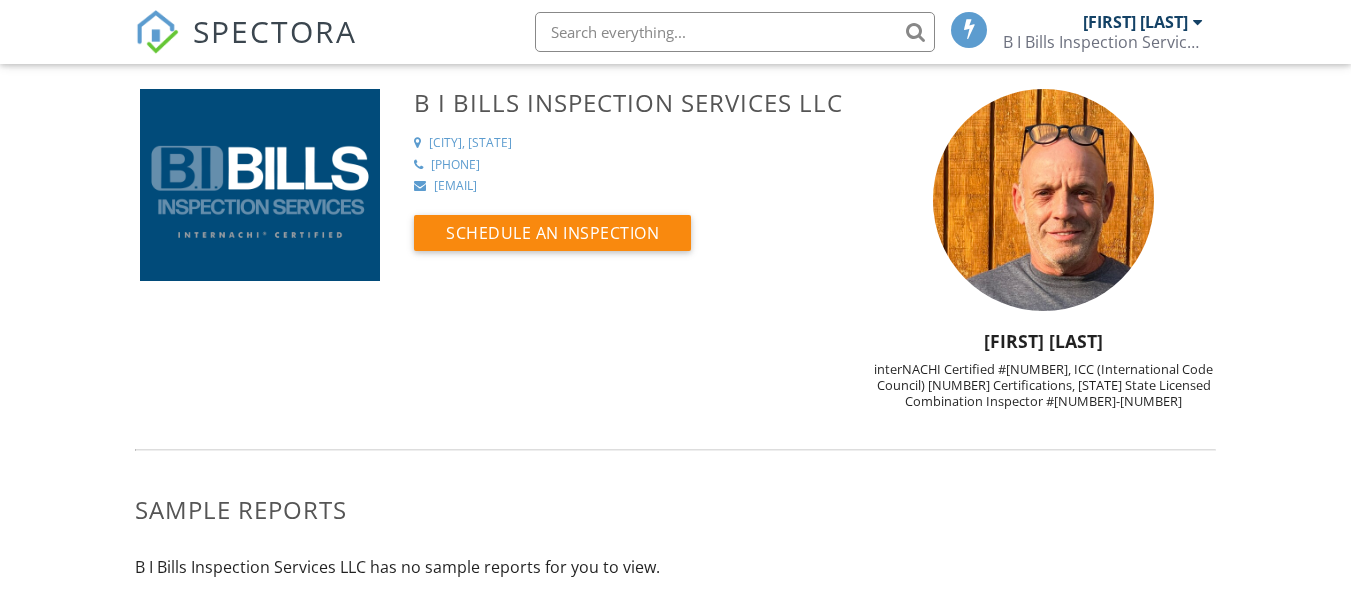 scroll, scrollTop: 0, scrollLeft: 0, axis: both 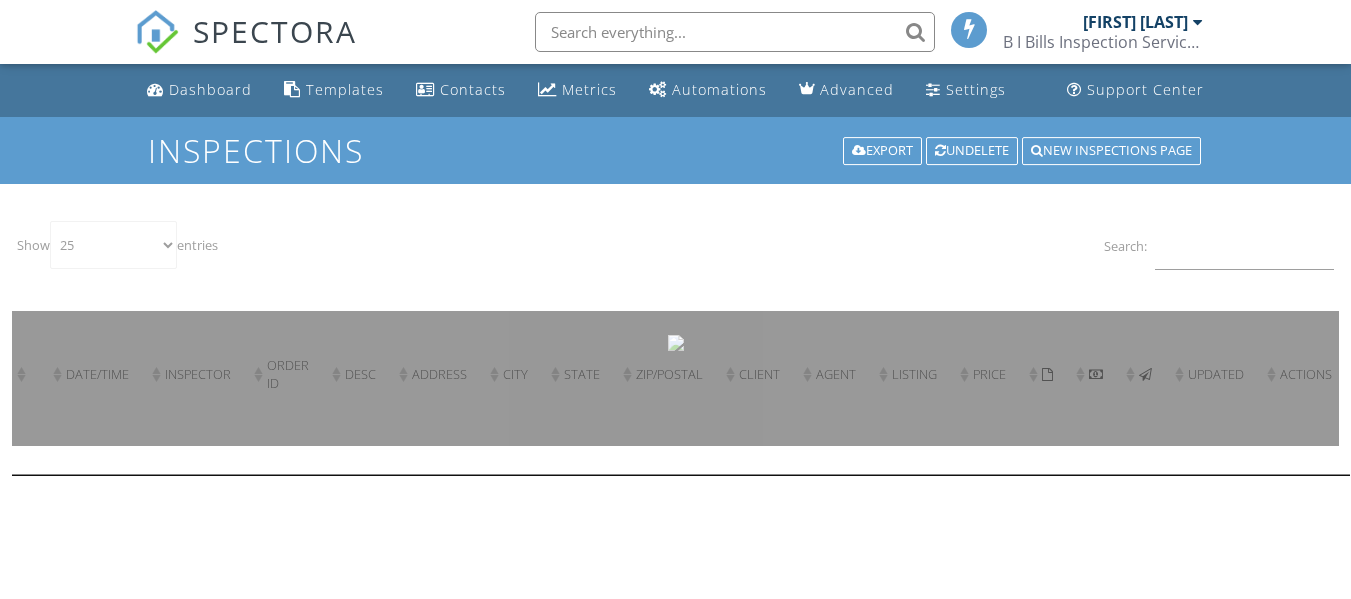select on "25" 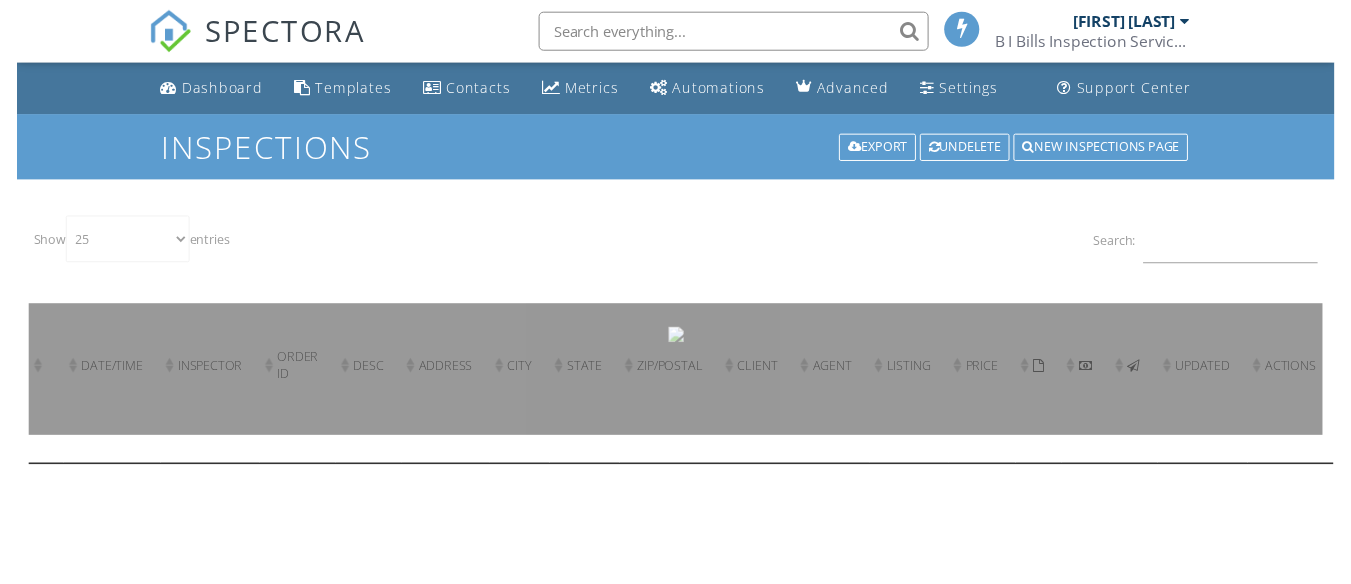 scroll, scrollTop: 0, scrollLeft: 0, axis: both 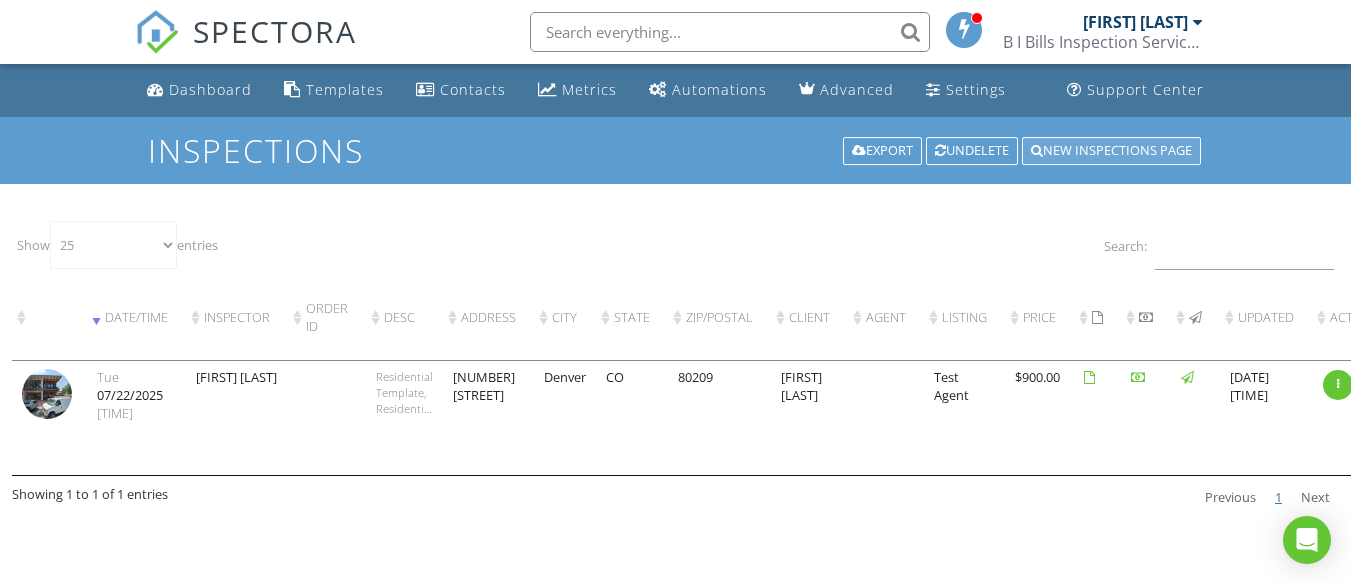 click on "New Inspections Page" at bounding box center [1111, 151] 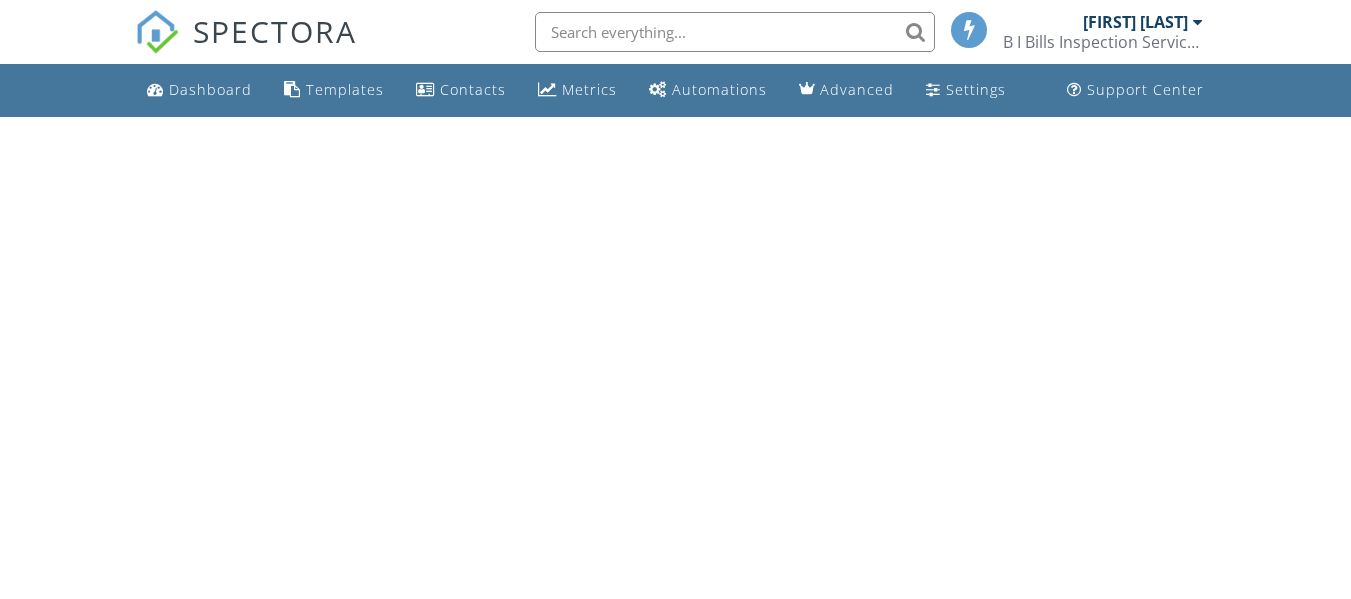 scroll, scrollTop: 0, scrollLeft: 0, axis: both 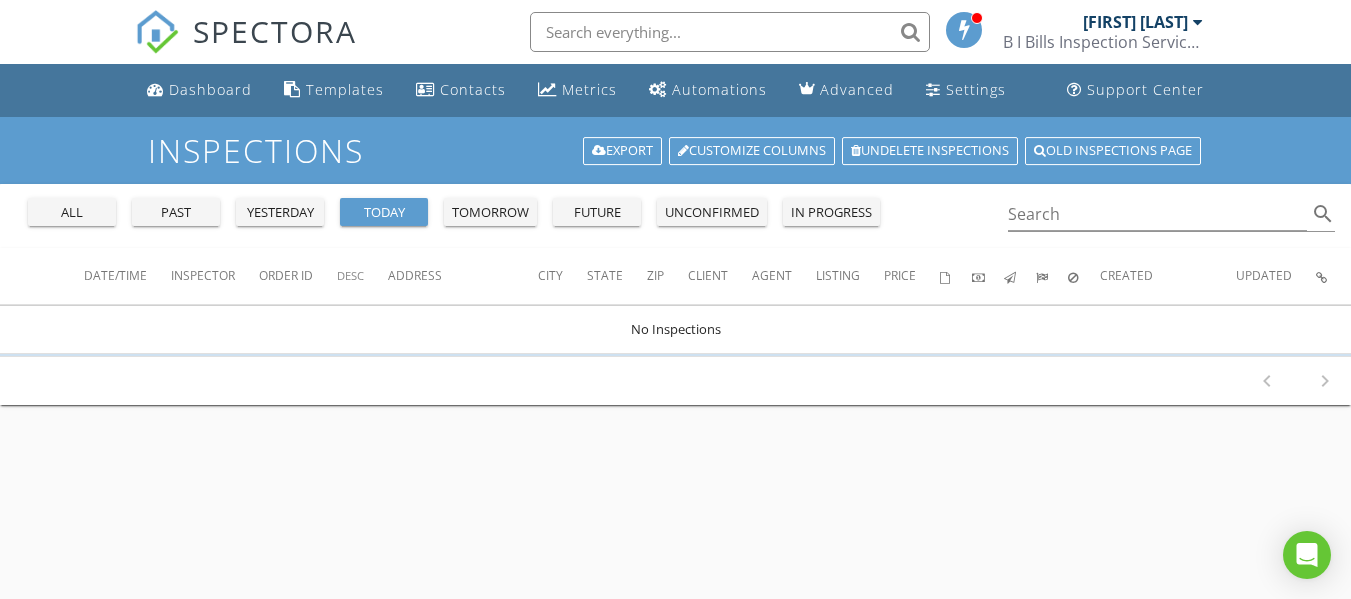 drag, startPoint x: 575, startPoint y: 15, endPoint x: 526, endPoint y: 61, distance: 67.20863 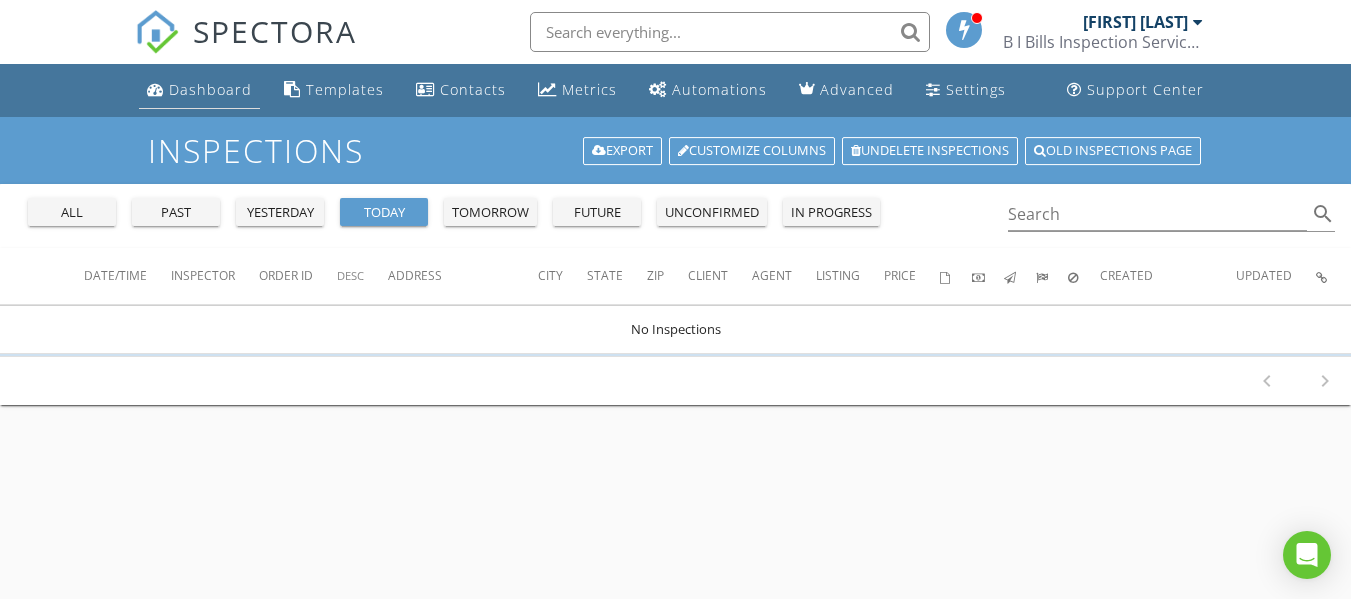 click on "Dashboard" at bounding box center [210, 89] 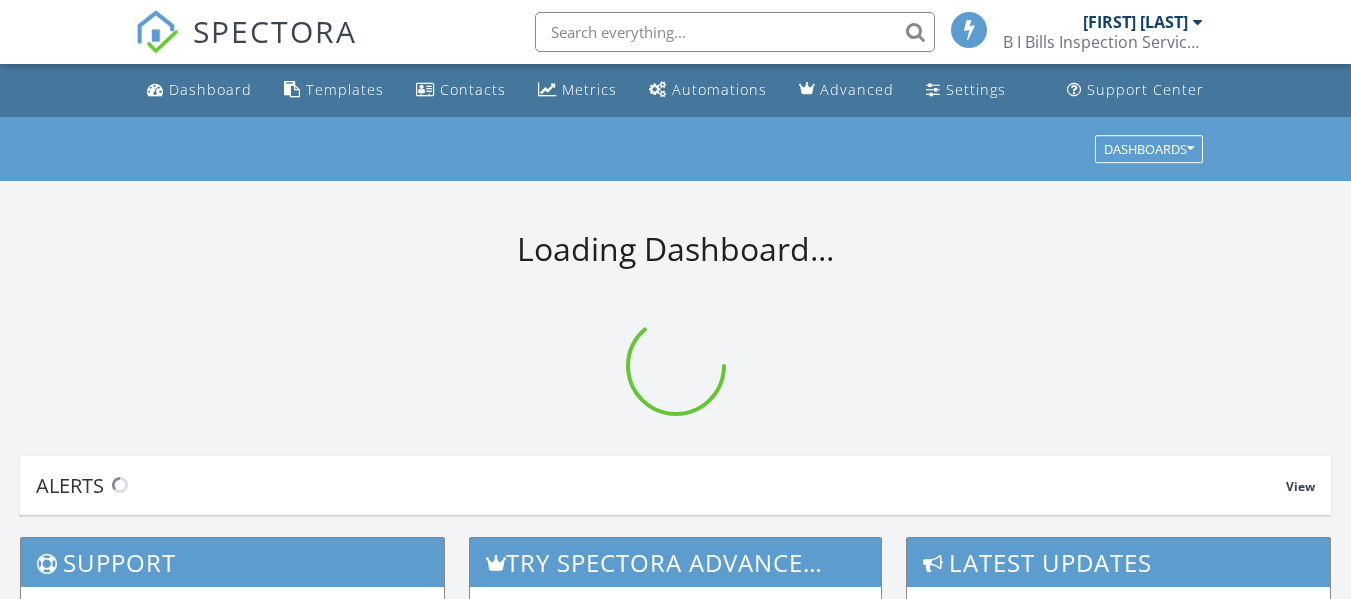 scroll, scrollTop: 0, scrollLeft: 0, axis: both 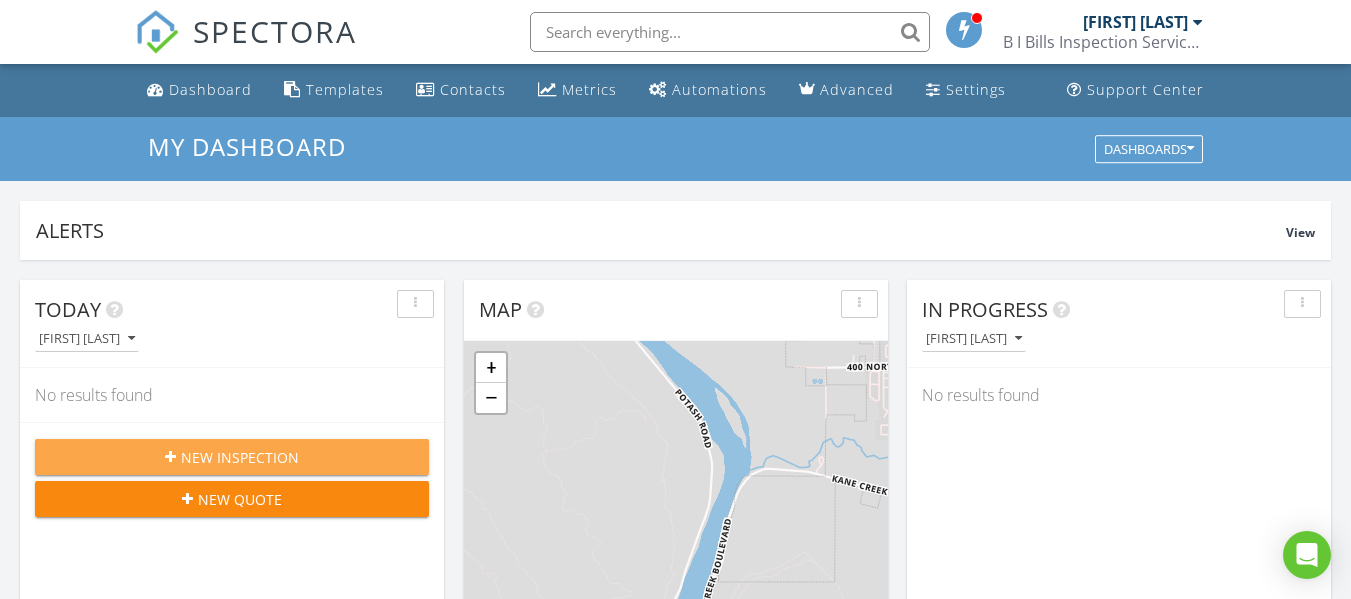 click on "New Inspection" at bounding box center (232, 457) 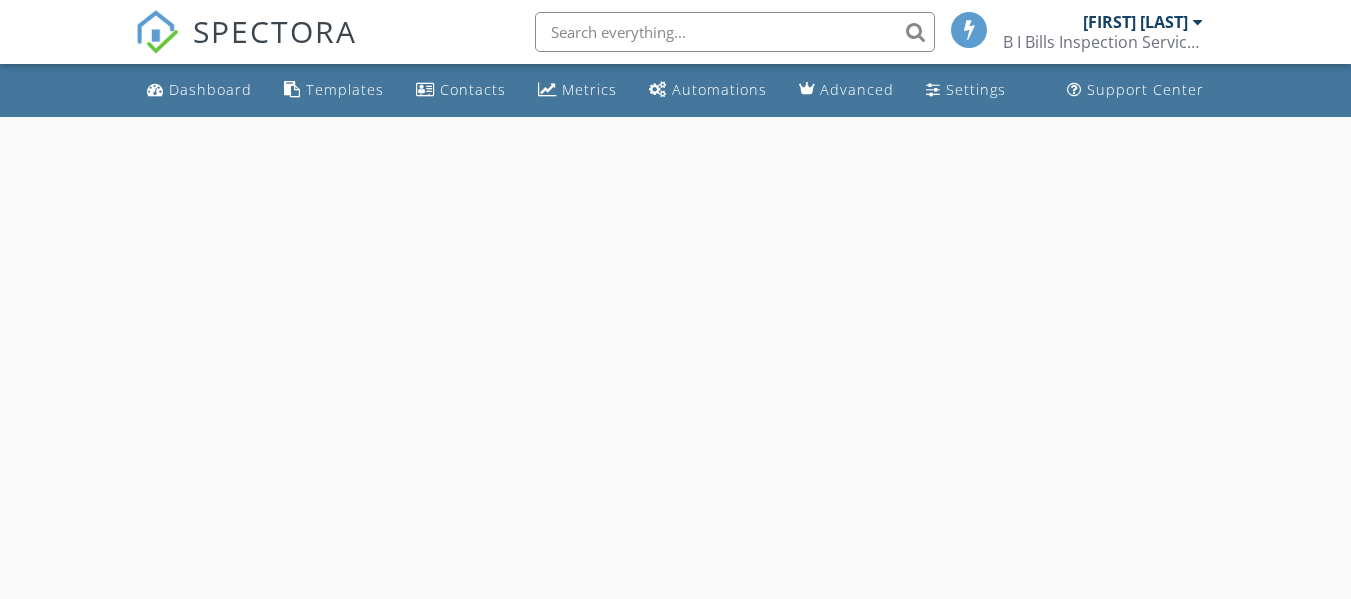 scroll, scrollTop: 0, scrollLeft: 0, axis: both 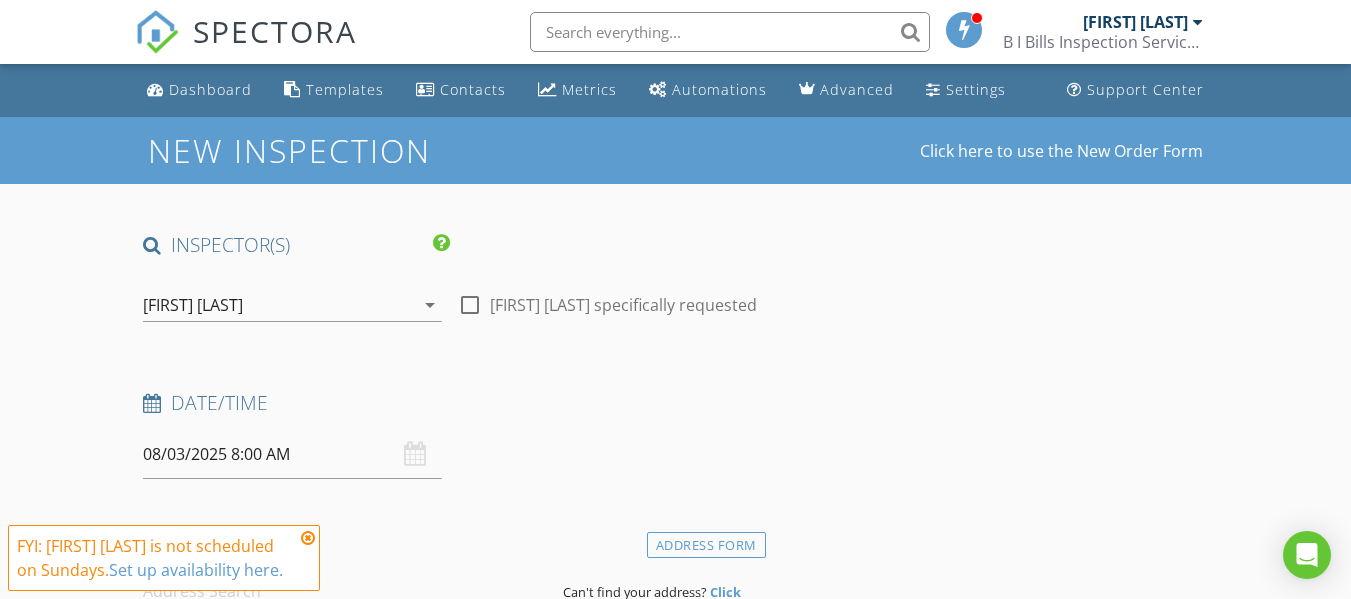 click at bounding box center (308, 538) 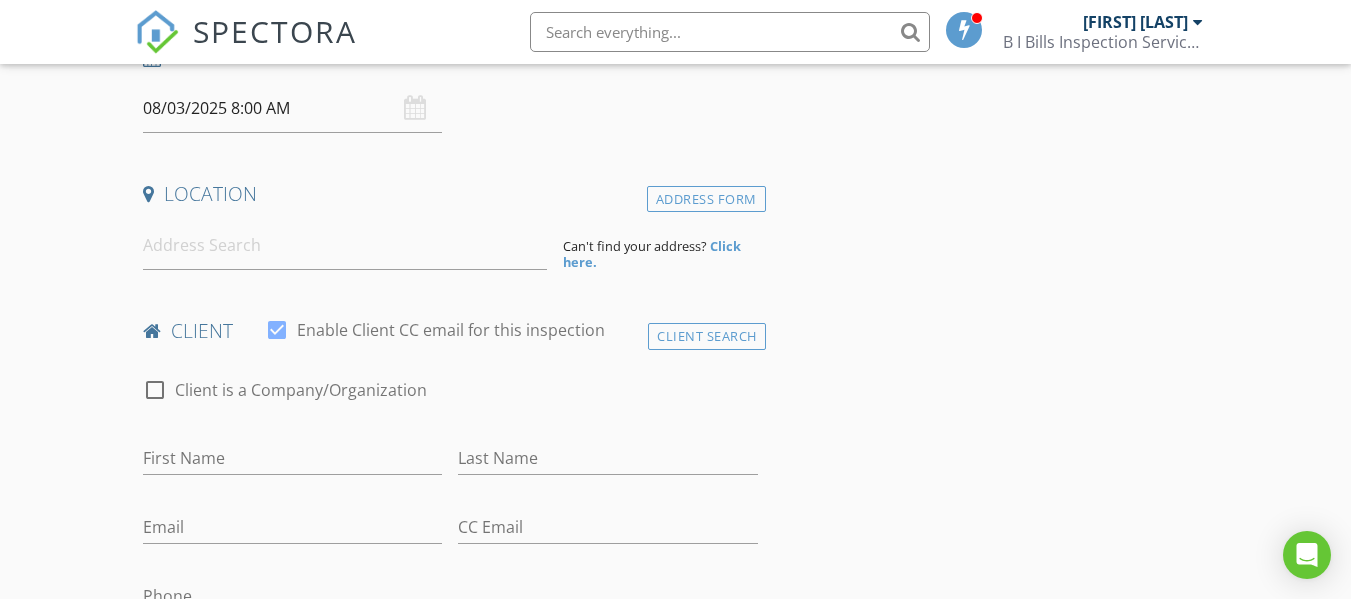 scroll, scrollTop: 387, scrollLeft: 0, axis: vertical 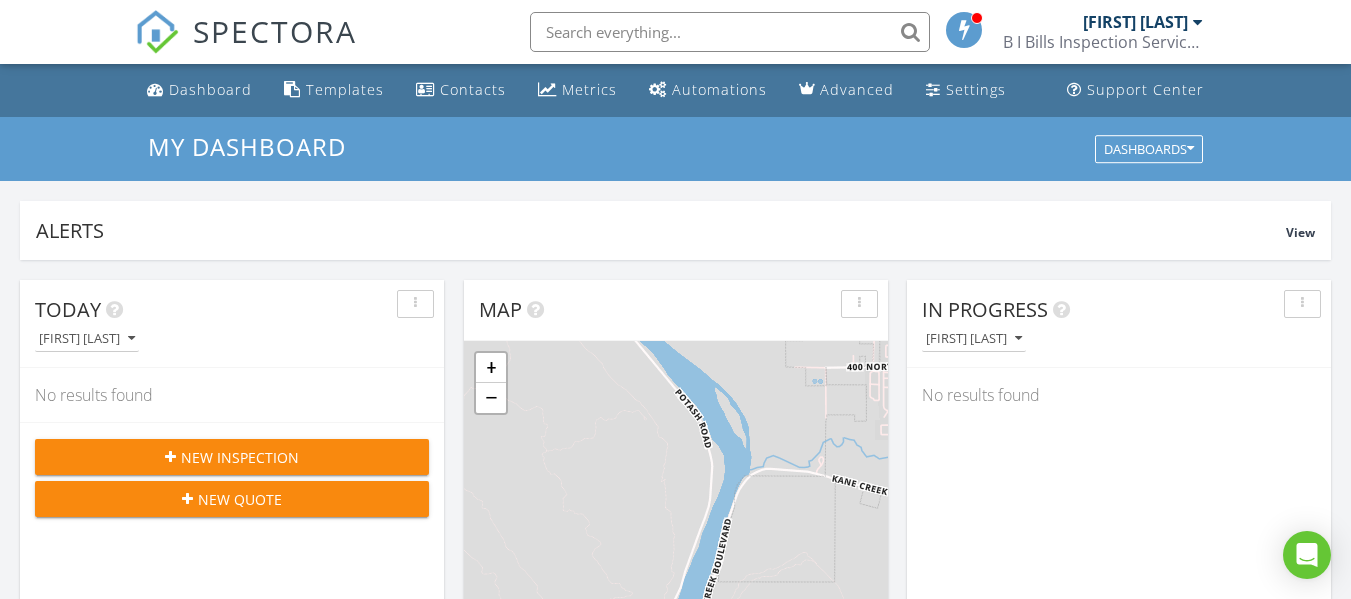 click at bounding box center [730, 32] 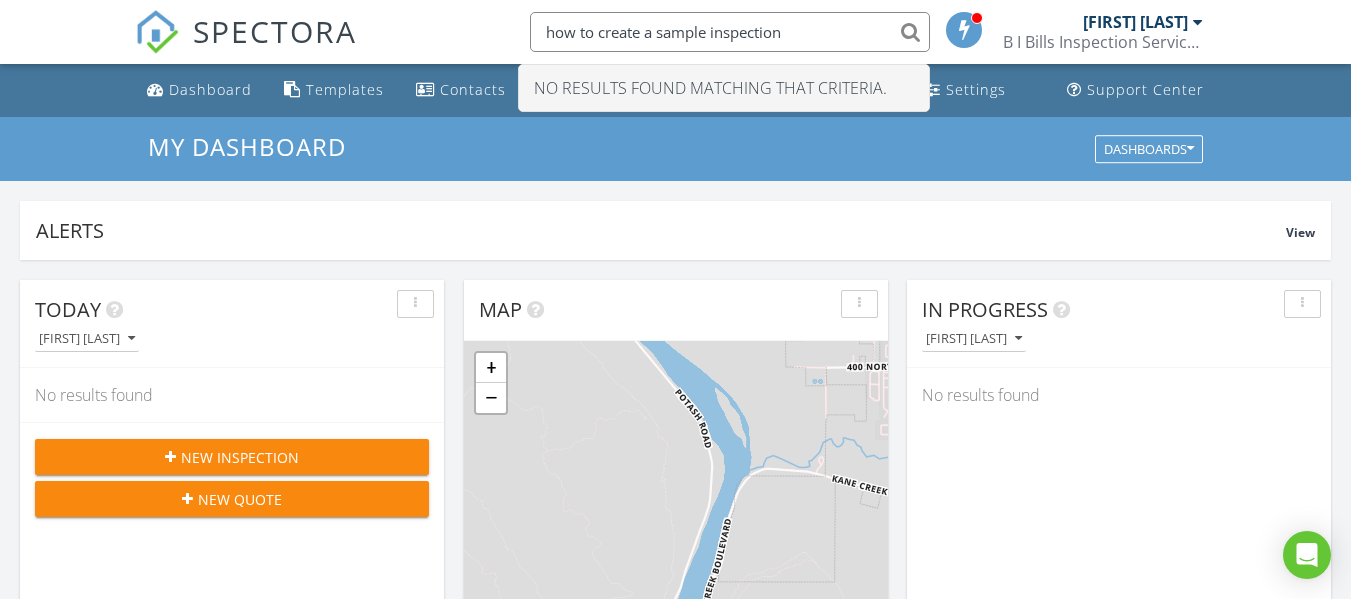 click on "how to create a sample inspection" at bounding box center [730, 32] 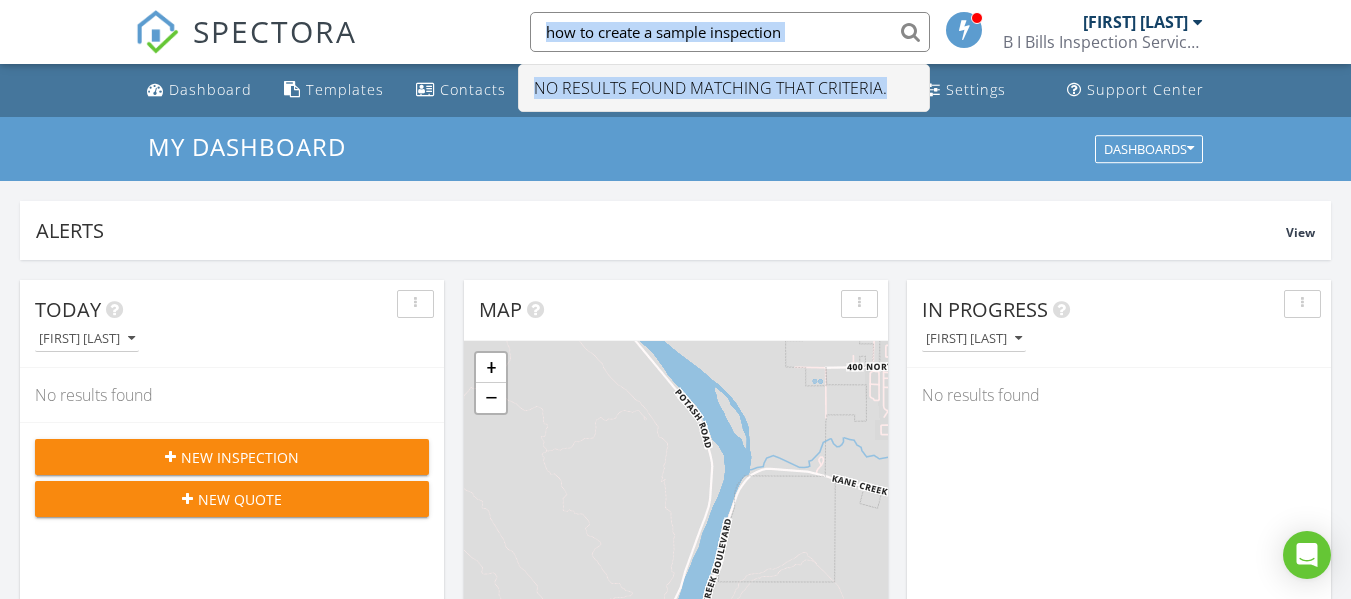 drag, startPoint x: 906, startPoint y: 70, endPoint x: 849, endPoint y: 43, distance: 63.07139 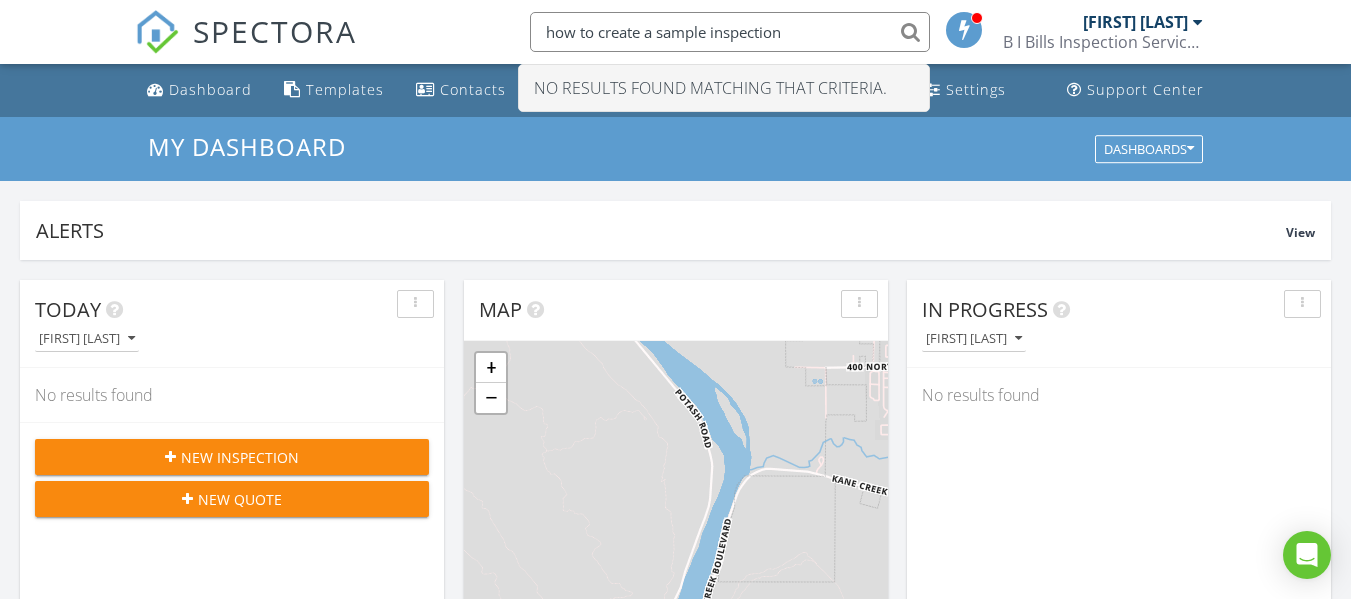 click on "how to create a sample inspection" at bounding box center [730, 32] 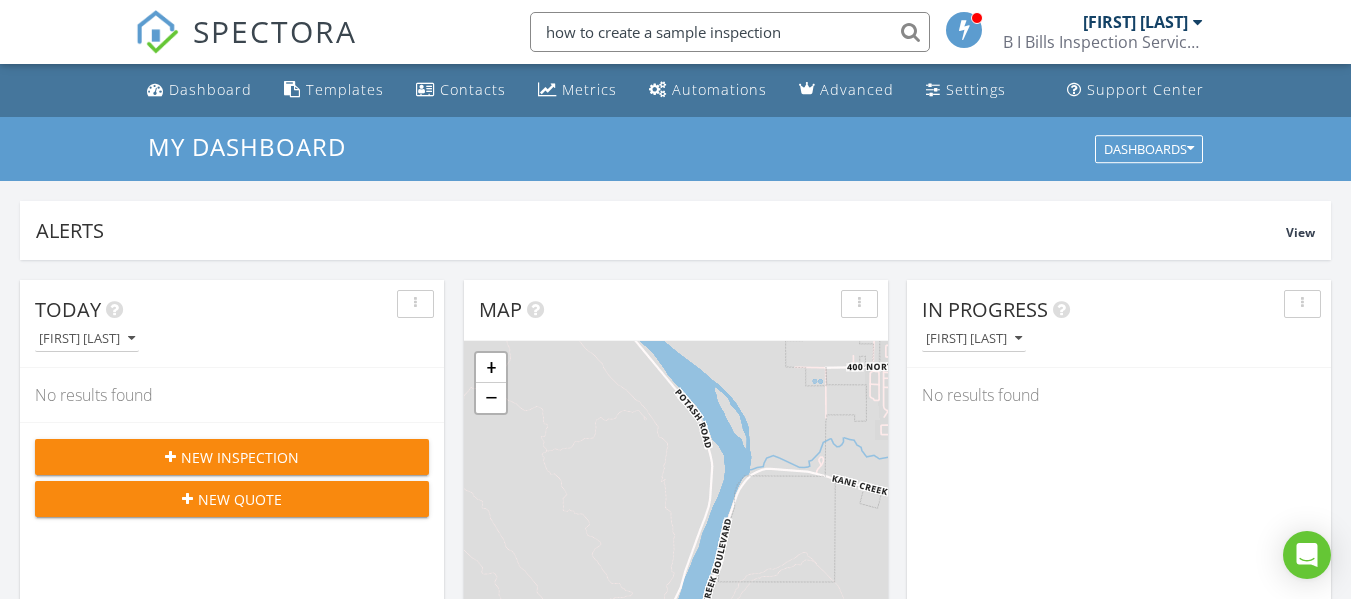 click on "how to create a sample inspection" at bounding box center (730, 32) 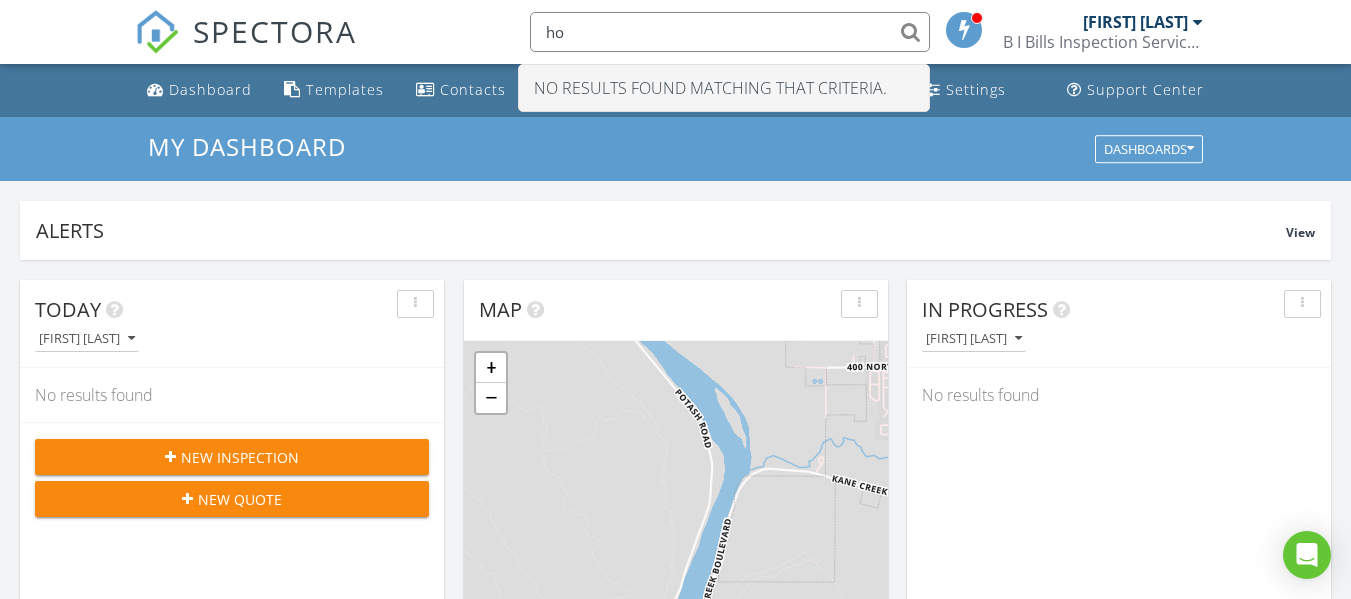 type on "h" 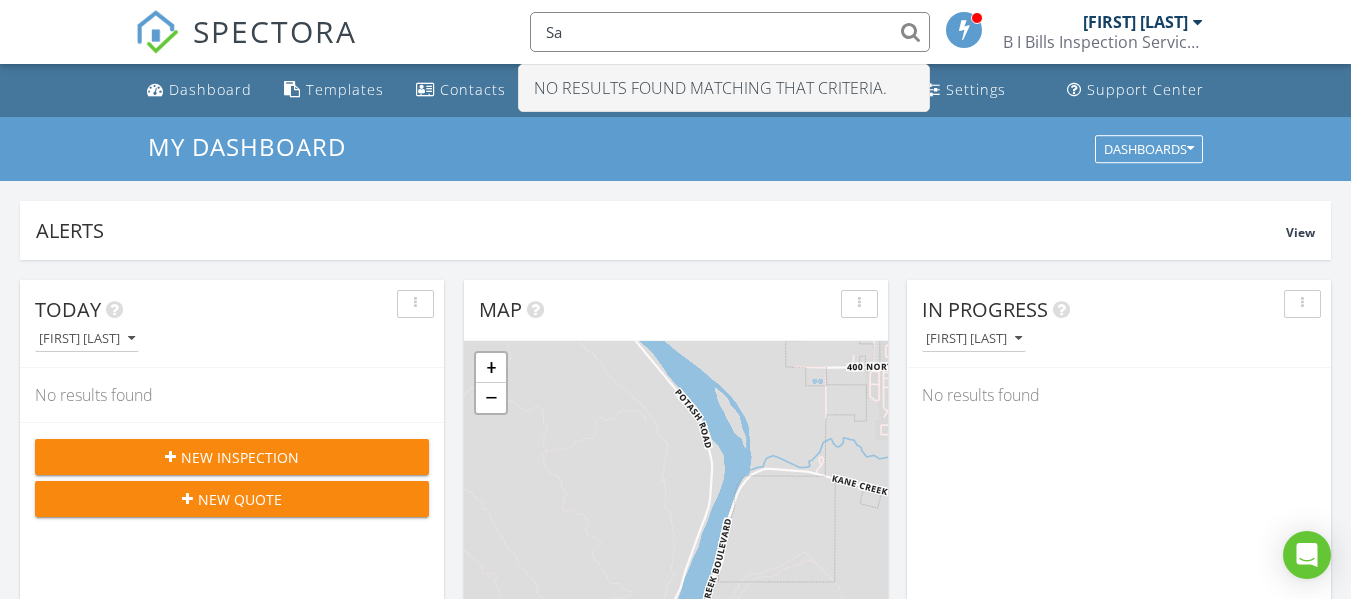 type on "S" 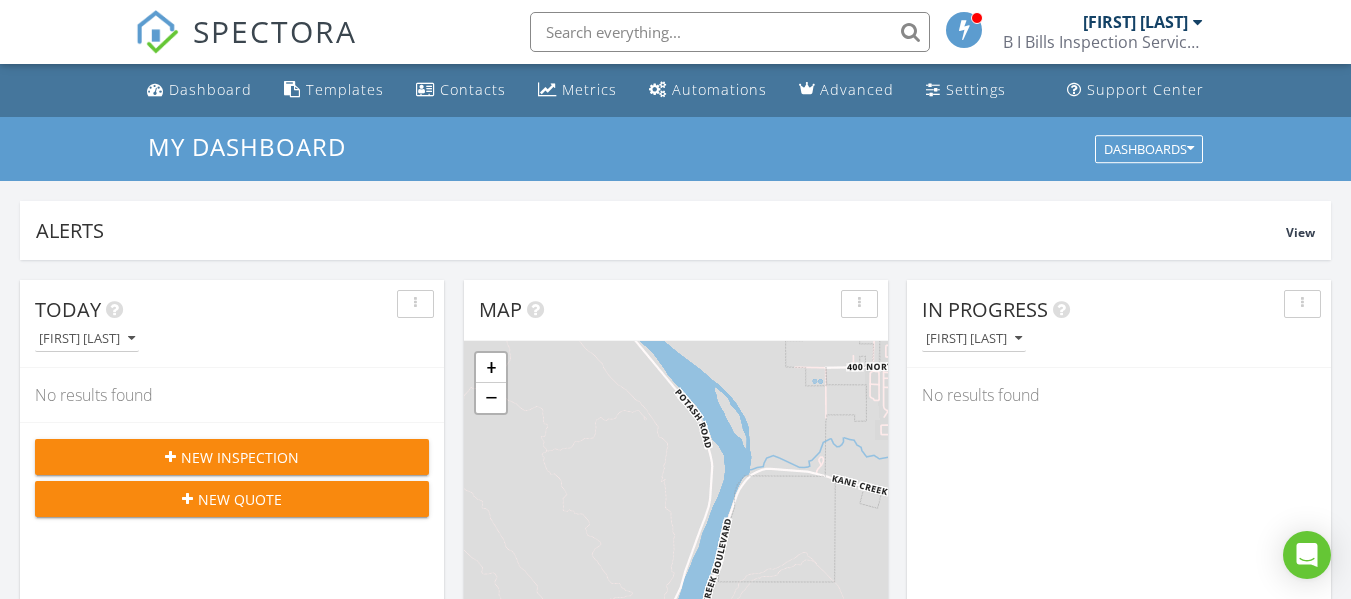 type 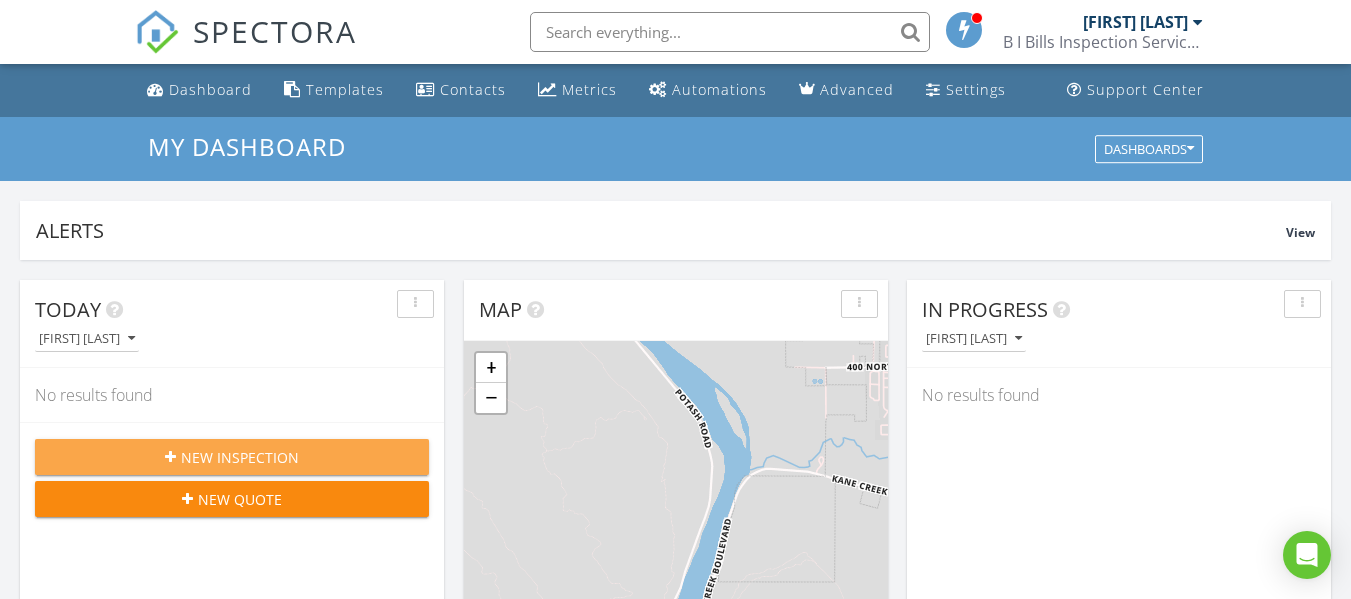click on "New Inspection" at bounding box center [240, 457] 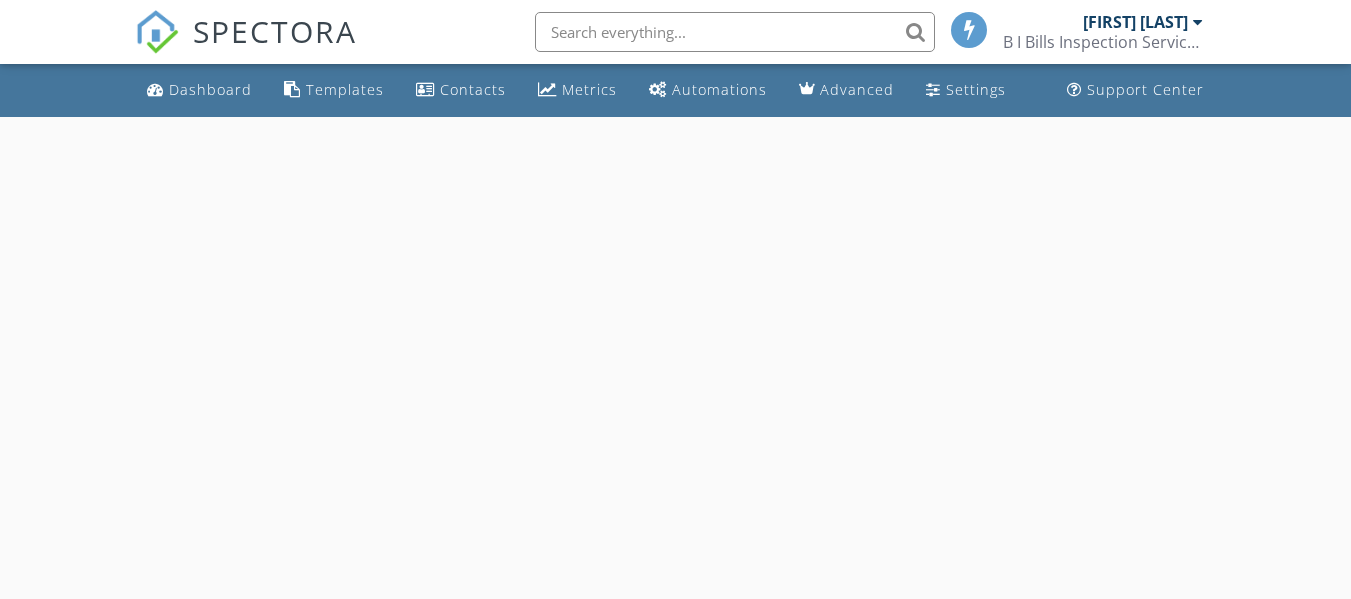 scroll, scrollTop: 0, scrollLeft: 0, axis: both 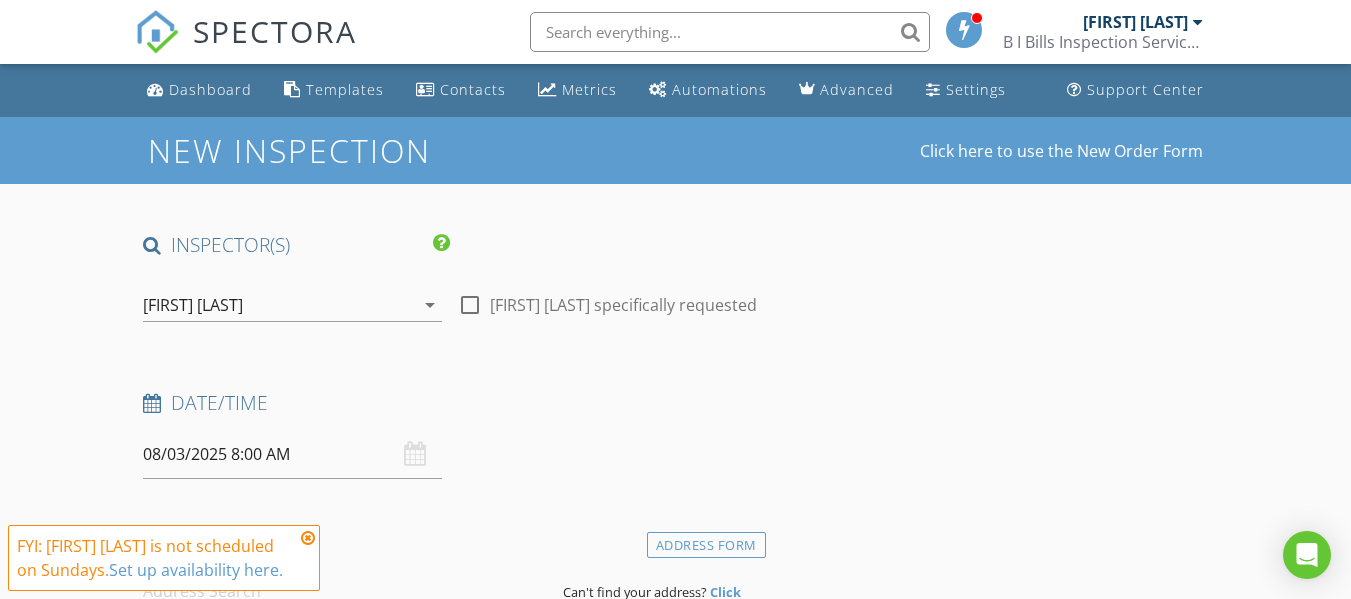 click at bounding box center [308, 538] 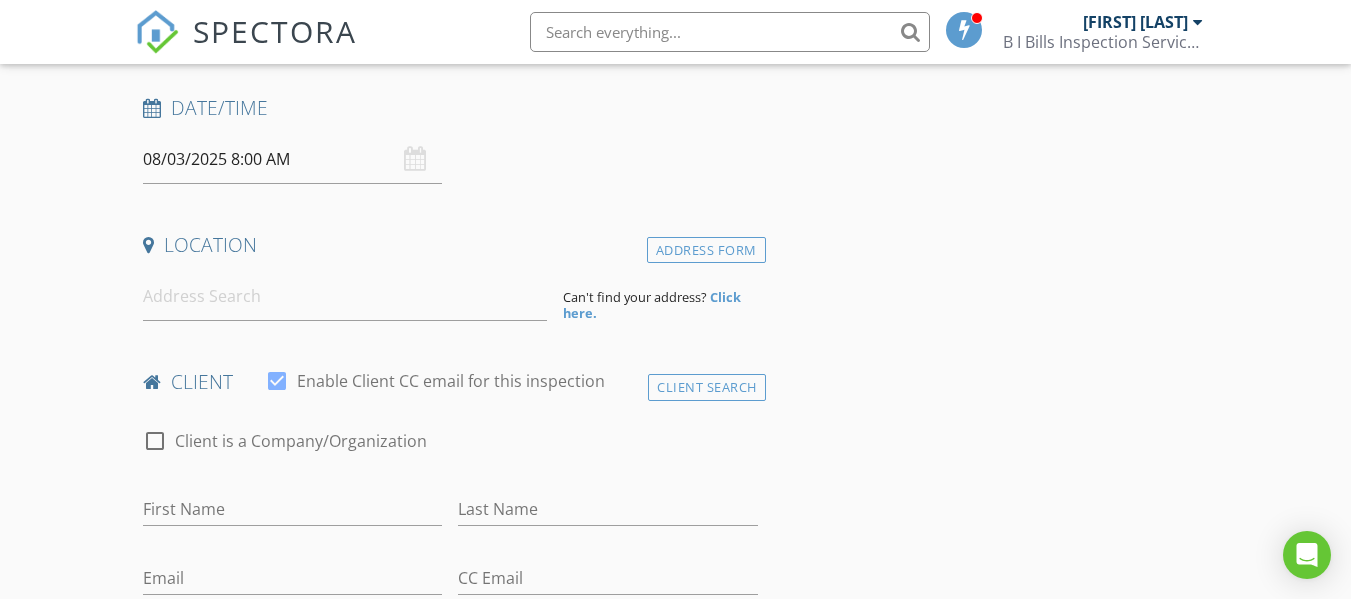 scroll, scrollTop: 320, scrollLeft: 0, axis: vertical 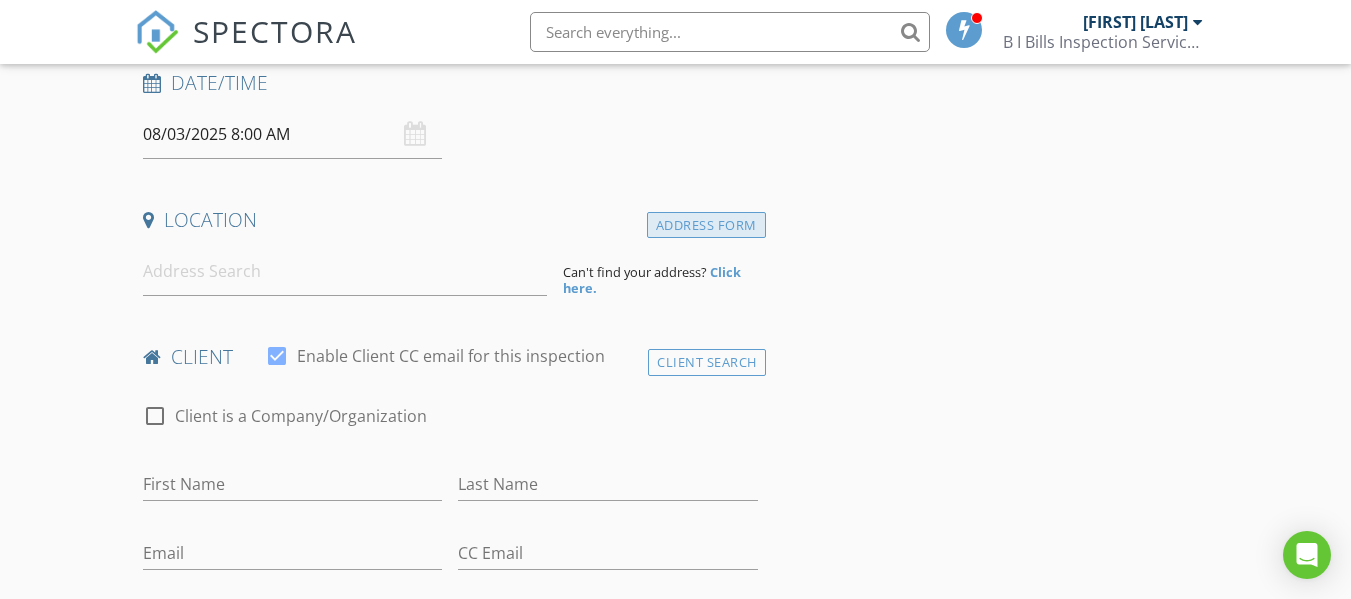 click on "Address Form" at bounding box center (706, 225) 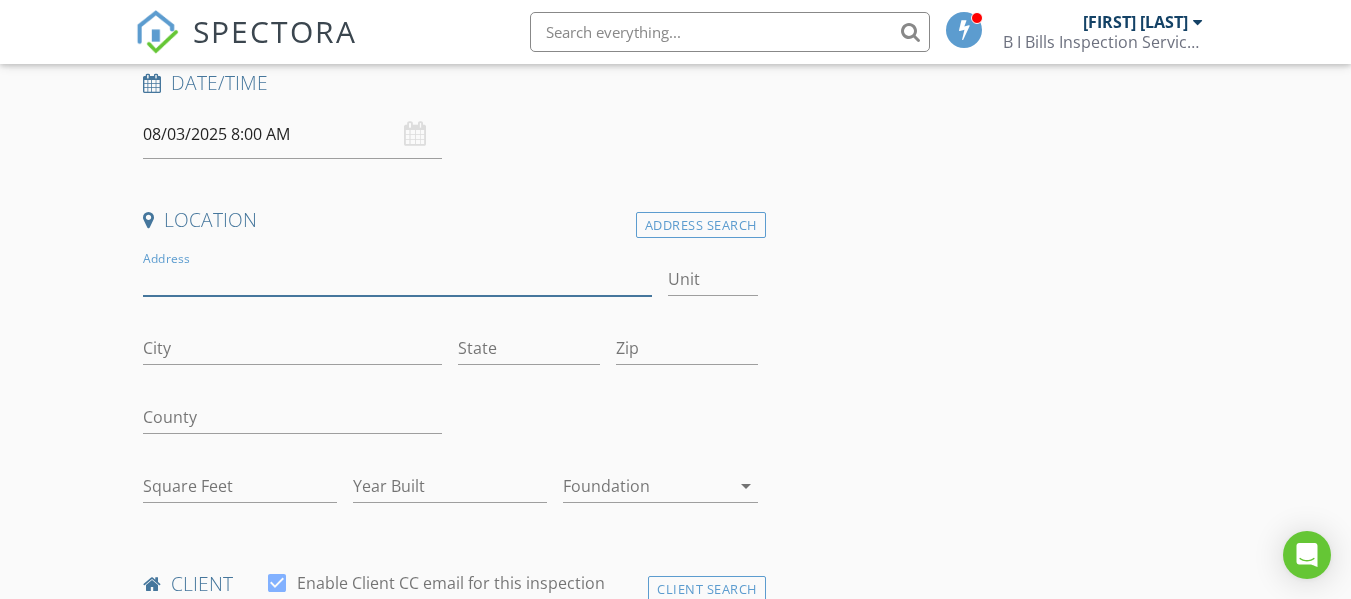 click on "Address" at bounding box center (397, 279) 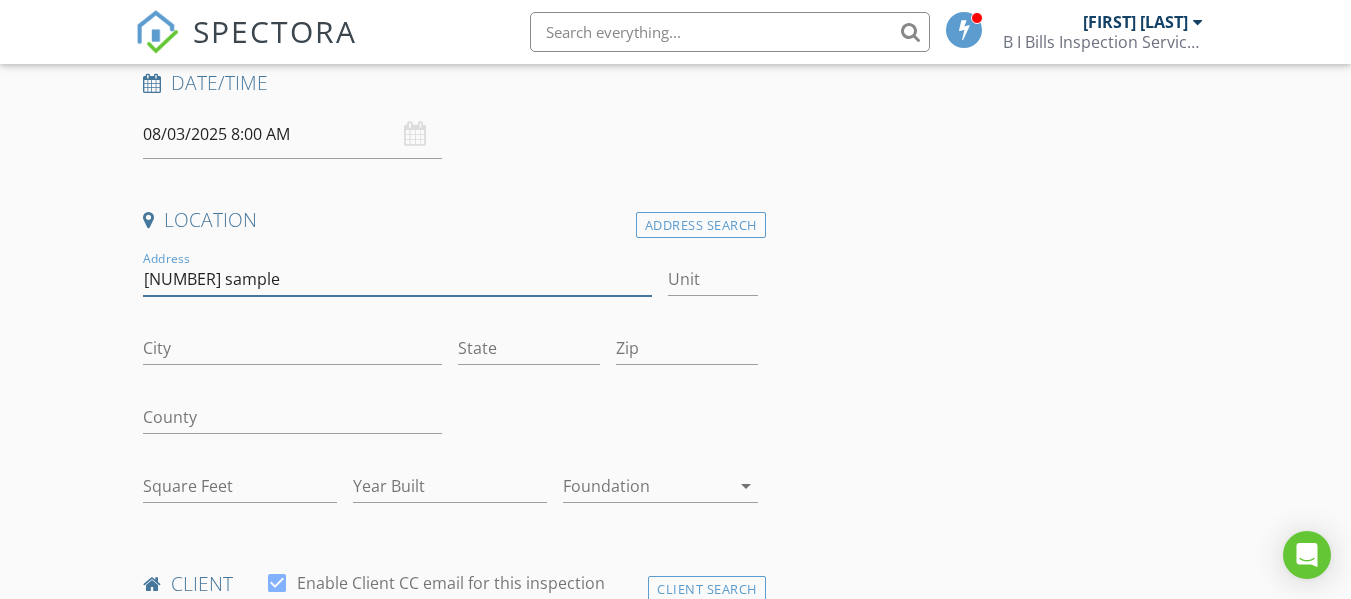click on "[NUMBER] sample" at bounding box center (397, 279) 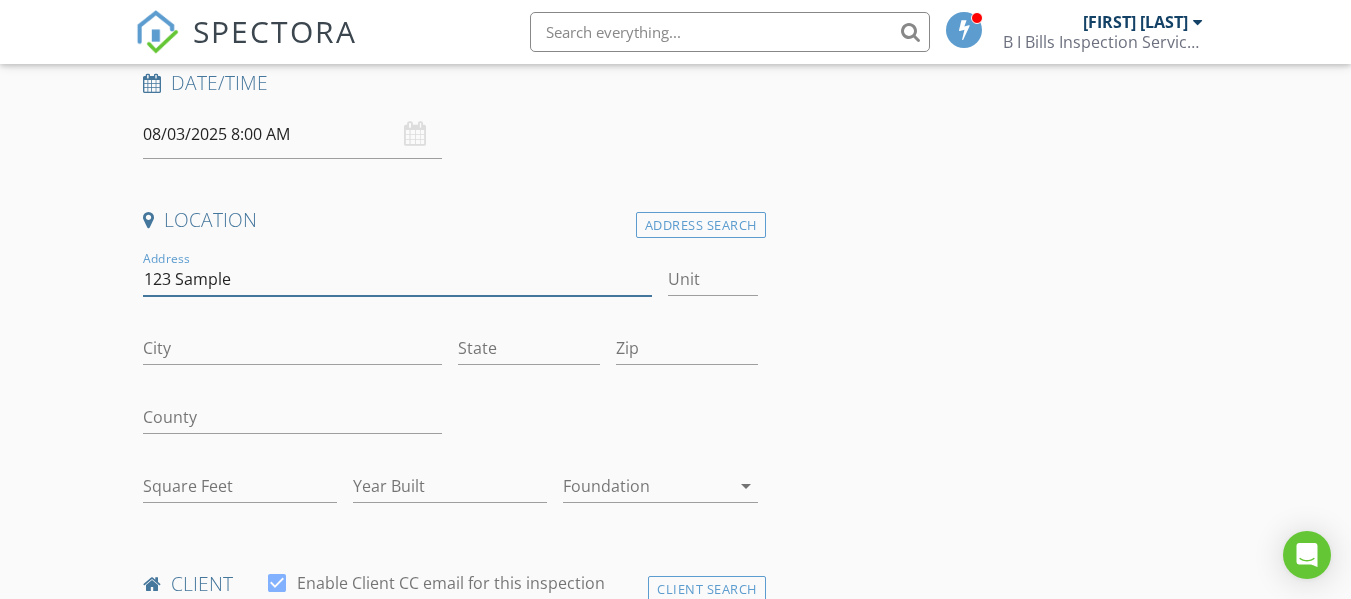click on "123 Sample" at bounding box center (397, 279) 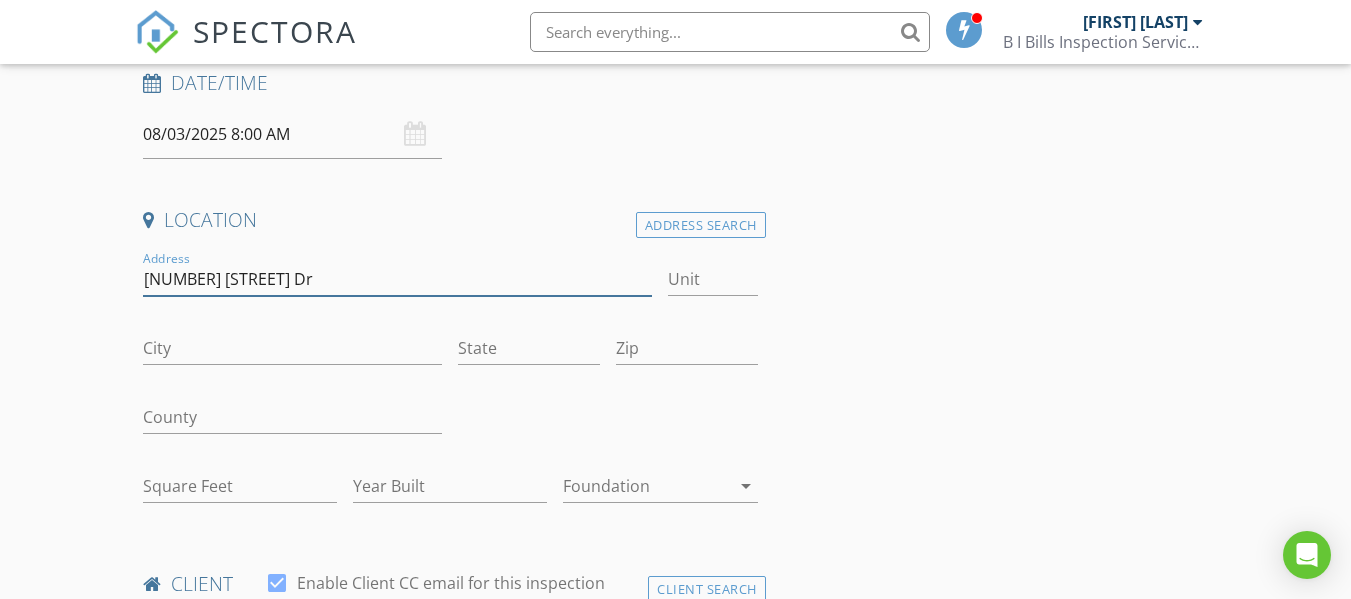 type on "[NUMBER] [STREET] Dr" 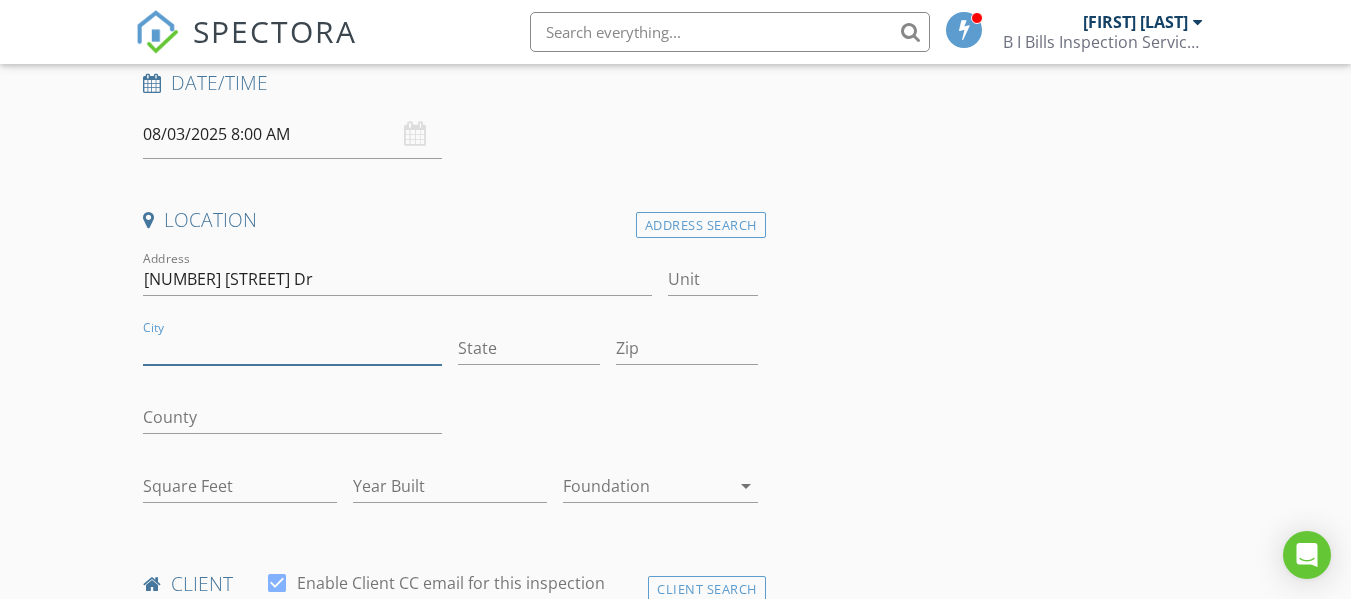 click on "City" at bounding box center [292, 348] 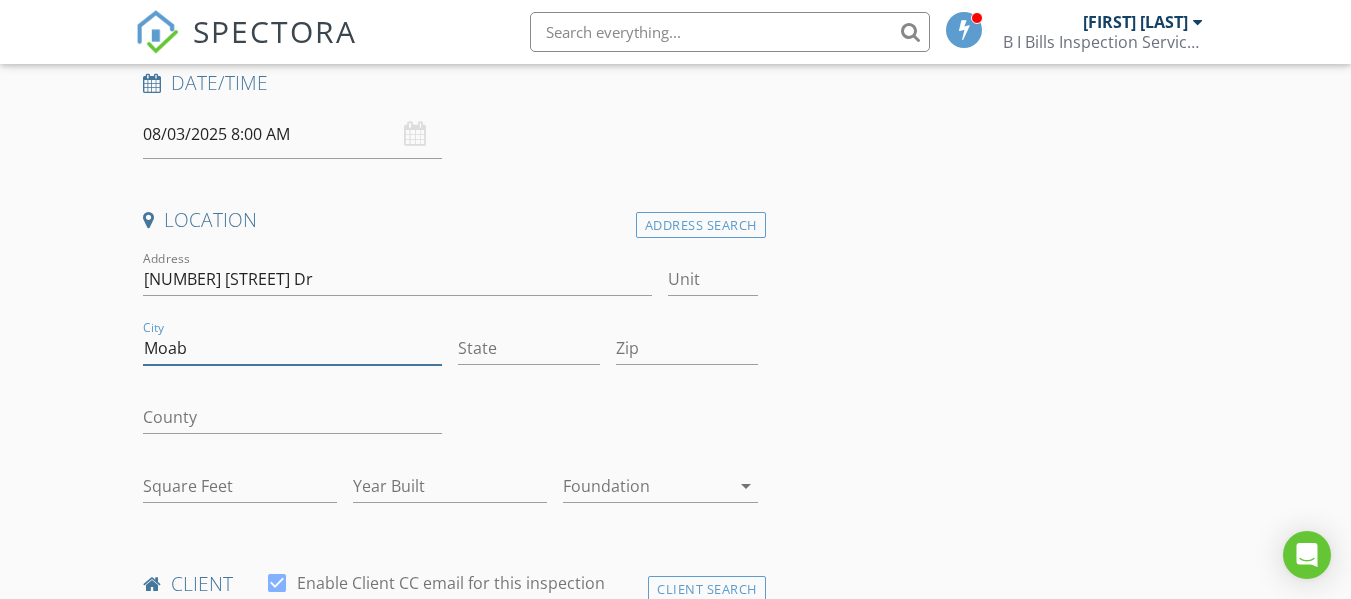 type on "Moab" 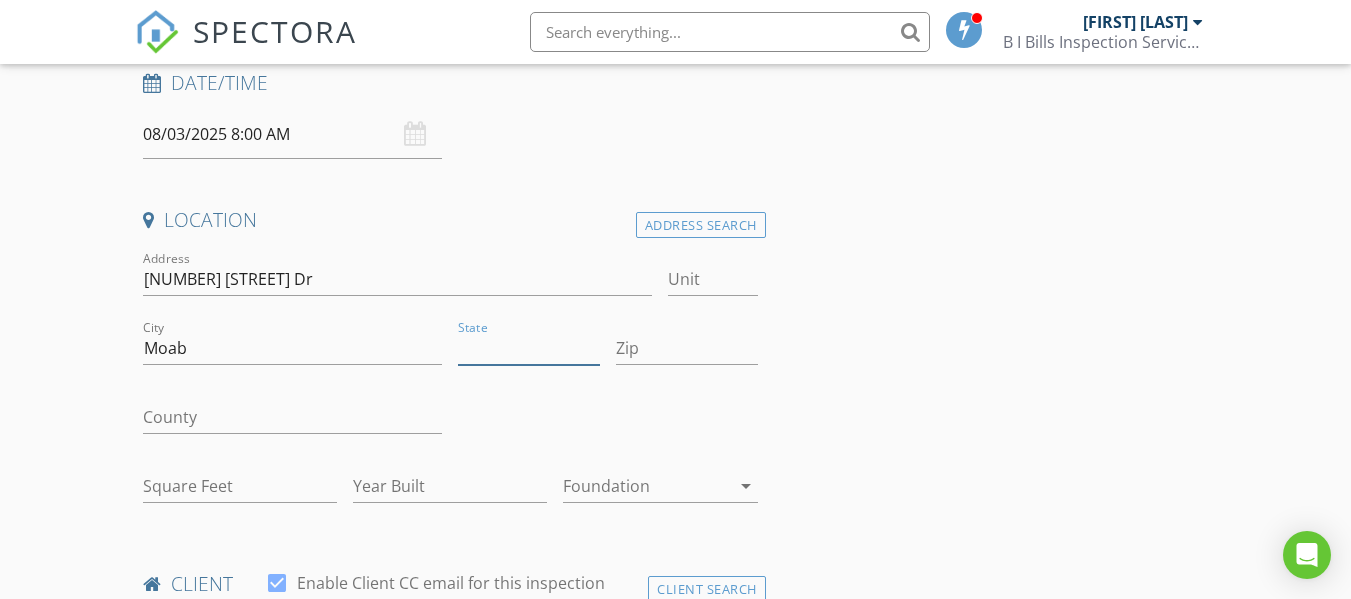 click on "State" at bounding box center (529, 348) 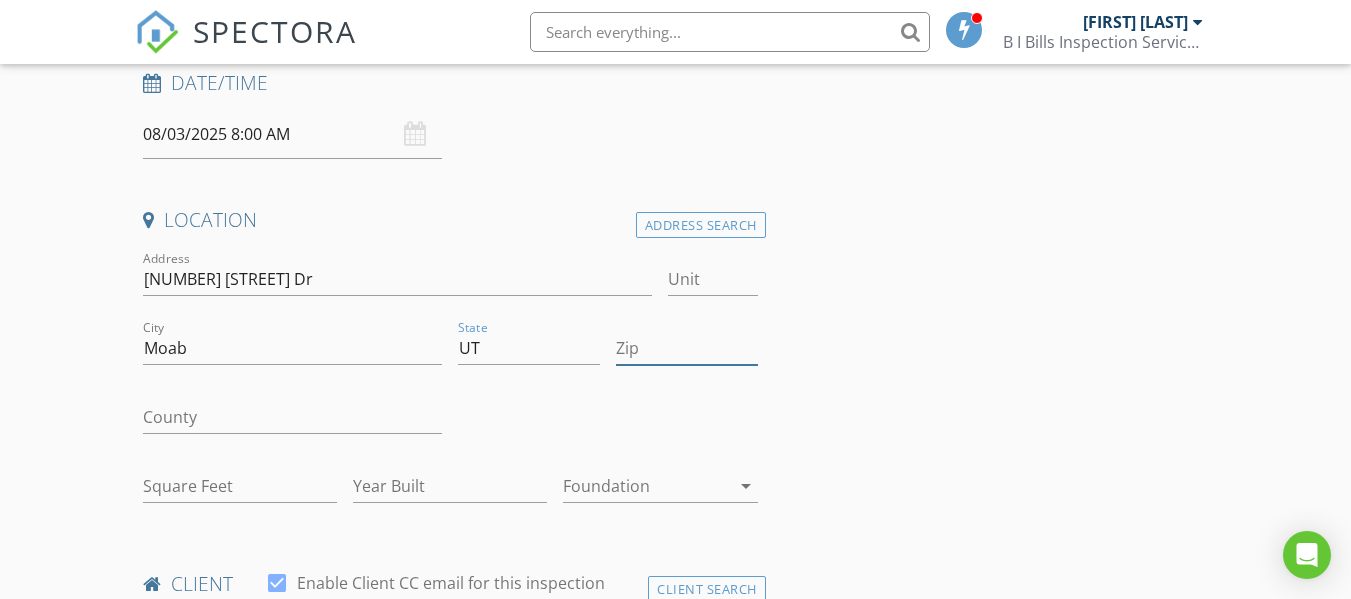 type on "84532" 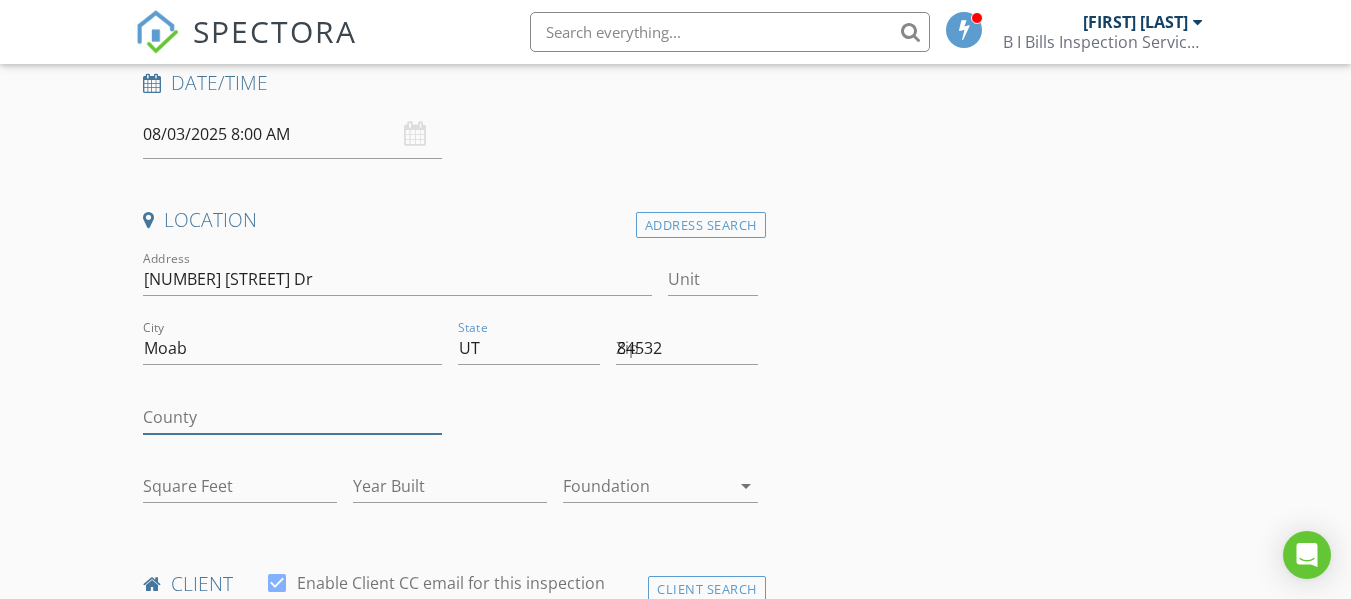 type on "UT" 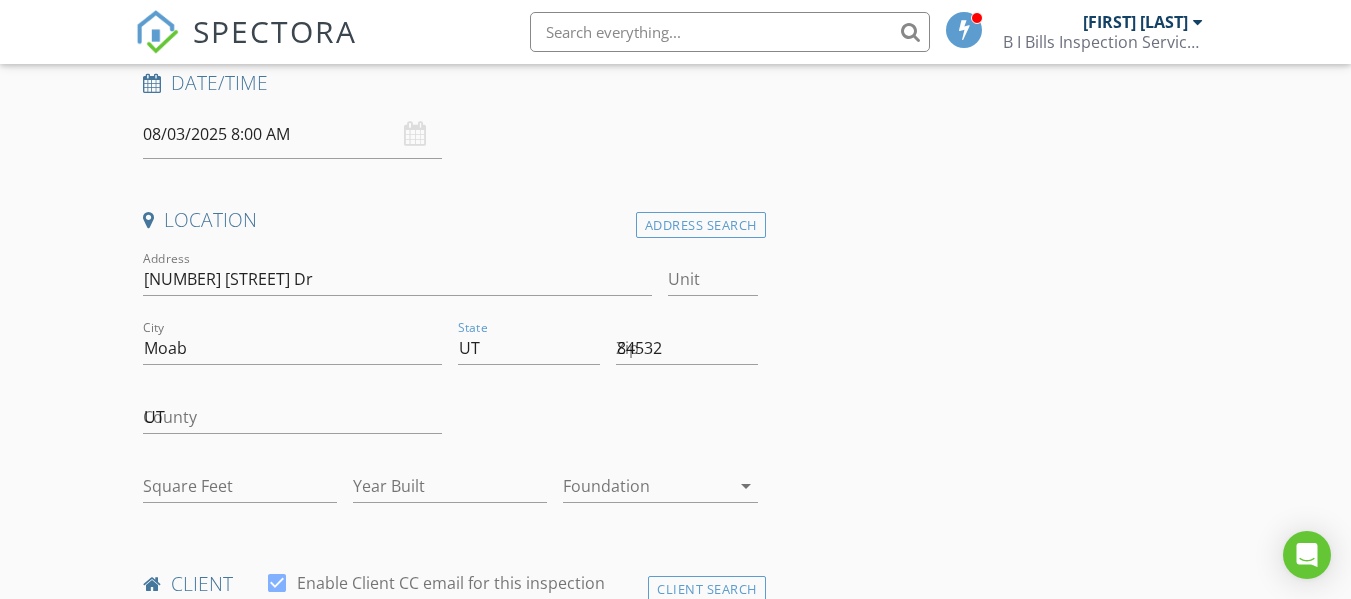 type on "William" 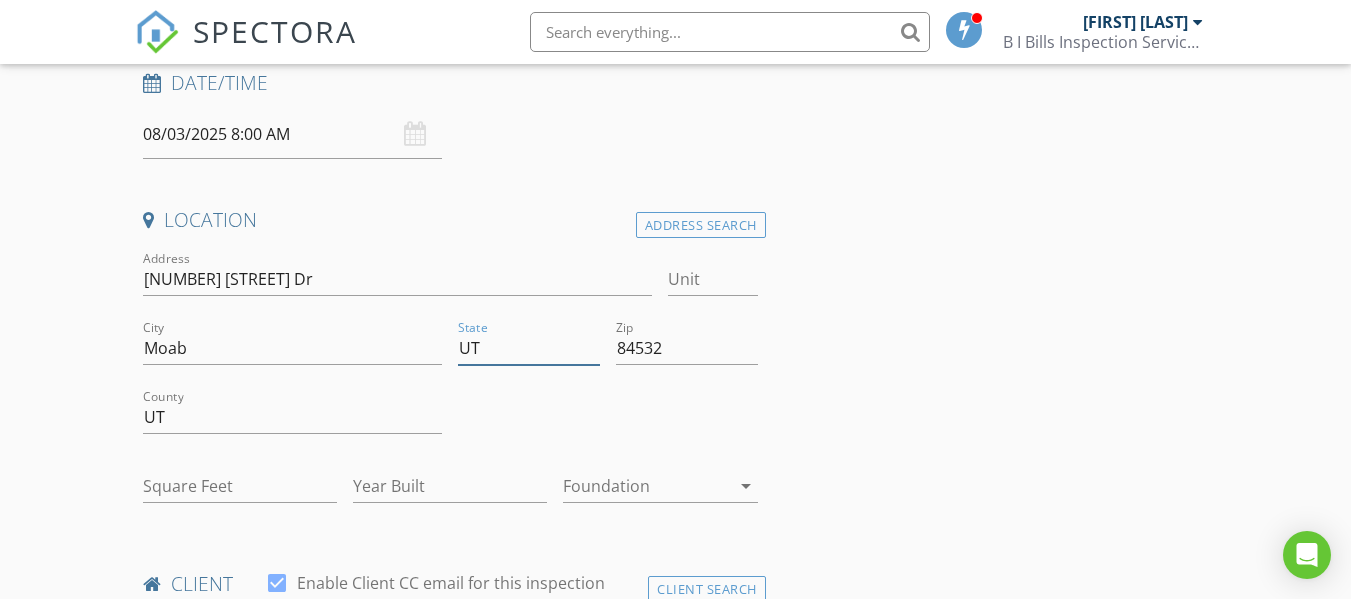 scroll, scrollTop: 369, scrollLeft: 0, axis: vertical 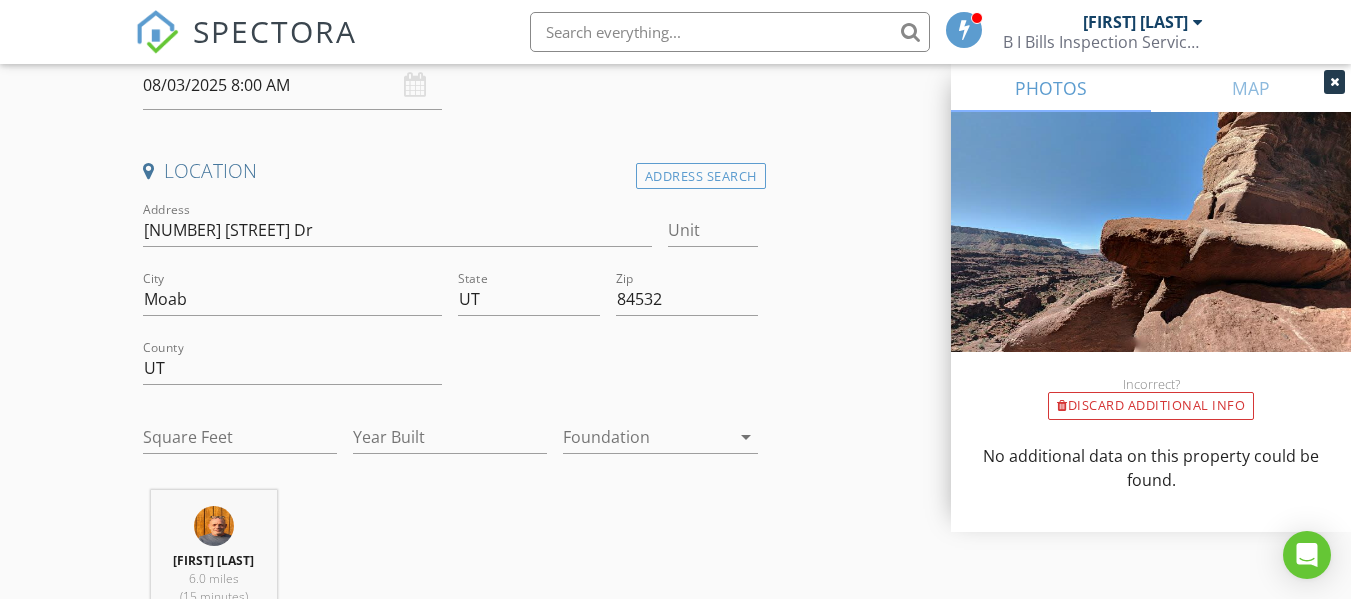 click at bounding box center [1334, 82] 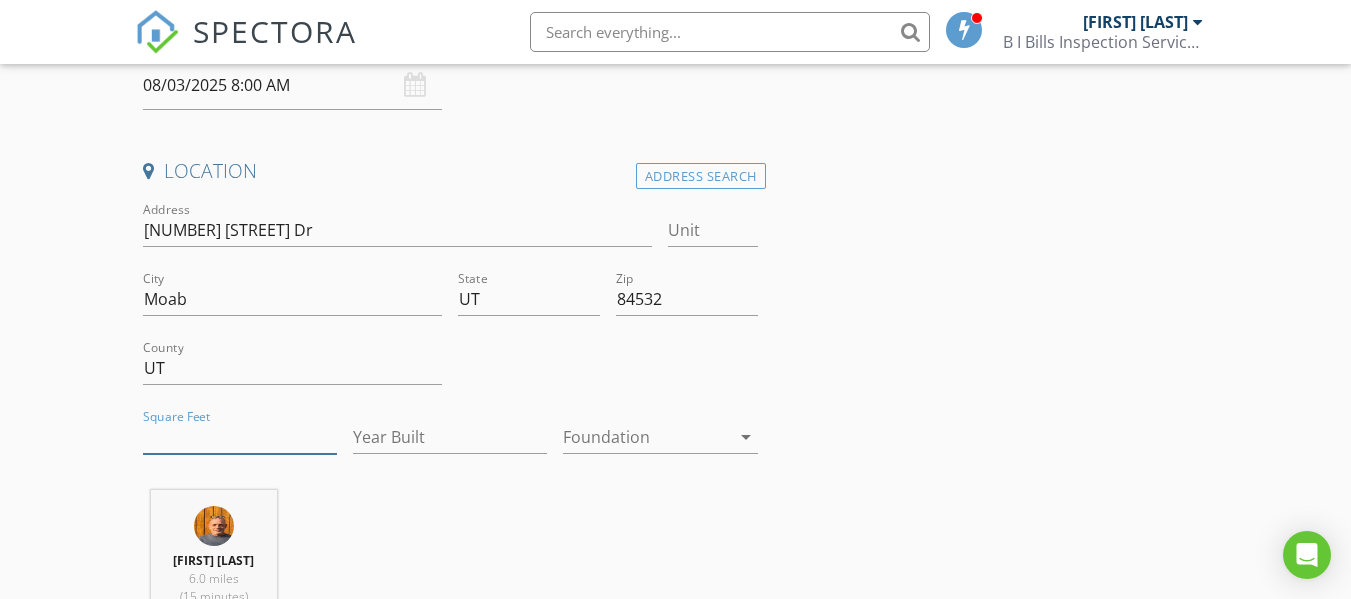 click on "Square Feet" at bounding box center [240, 437] 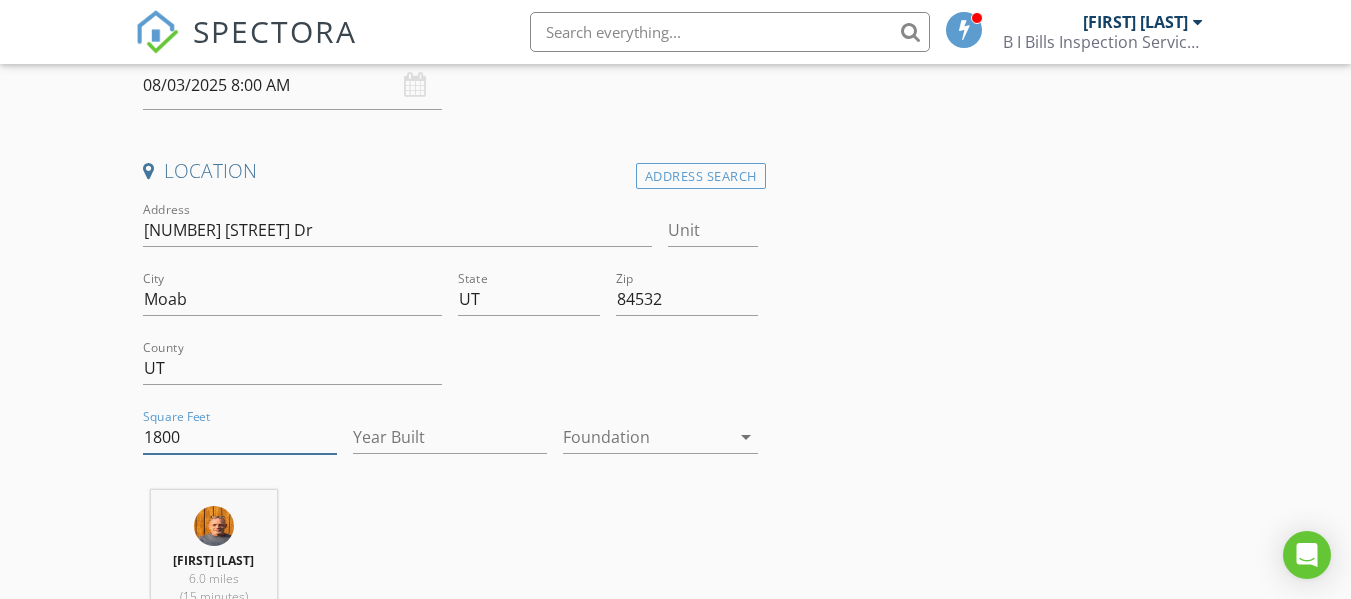 type on "1800" 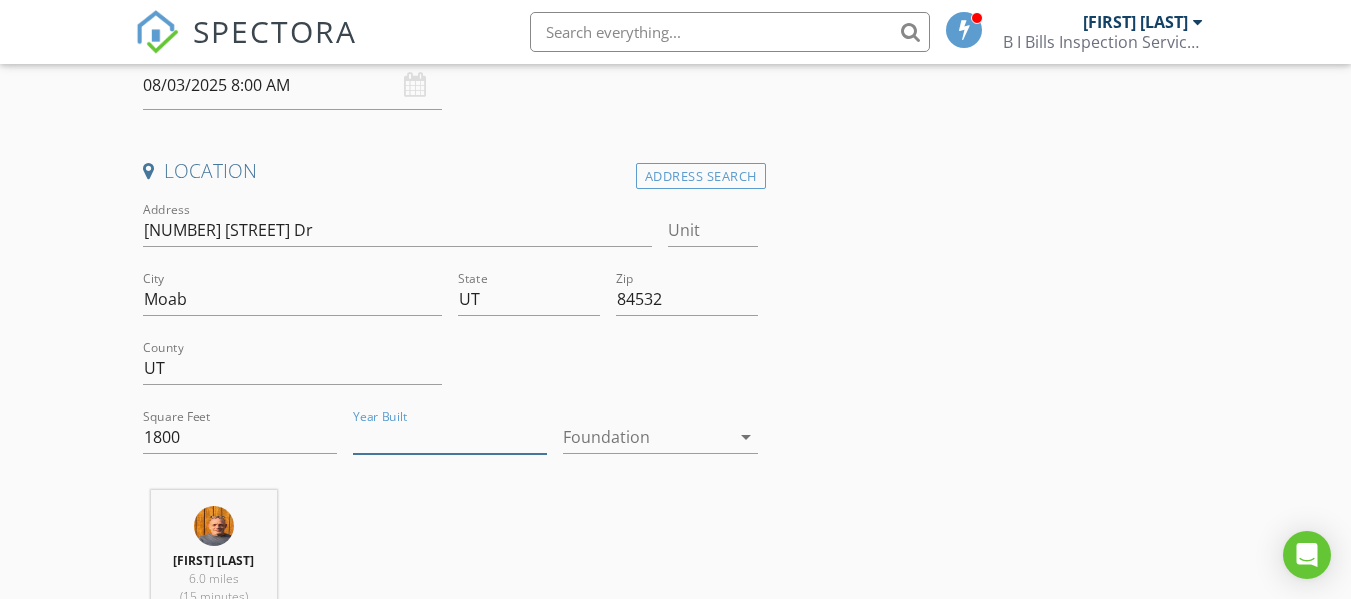 click on "Year Built" at bounding box center (450, 437) 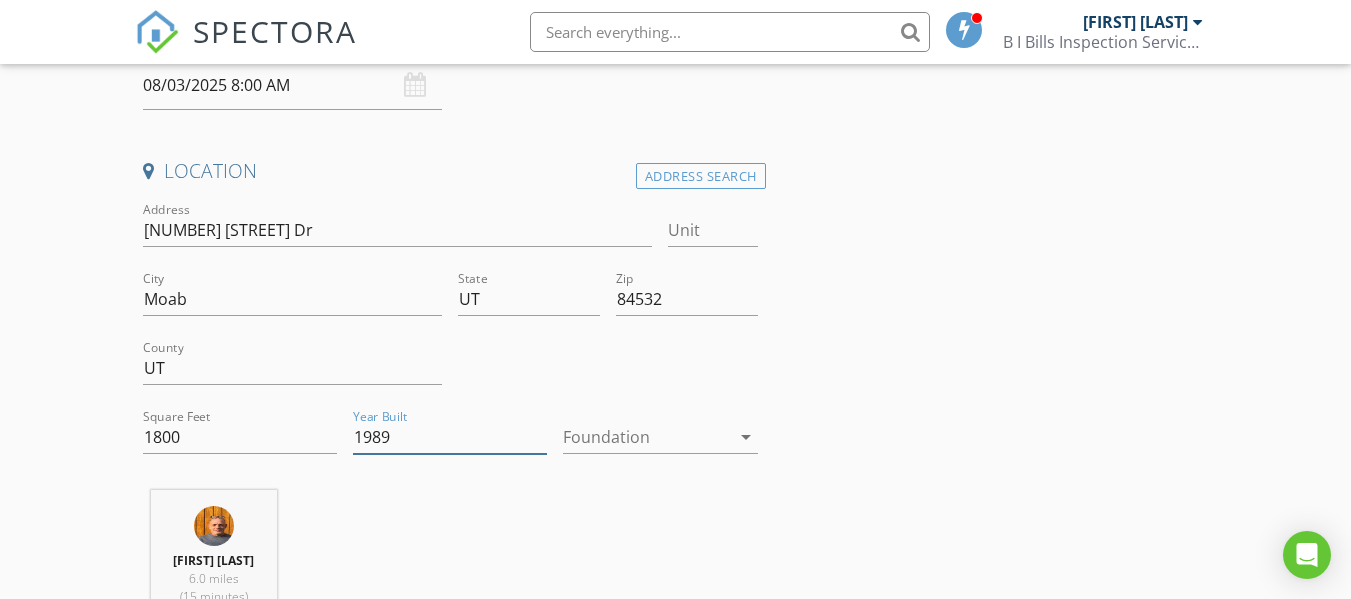 type on "1989" 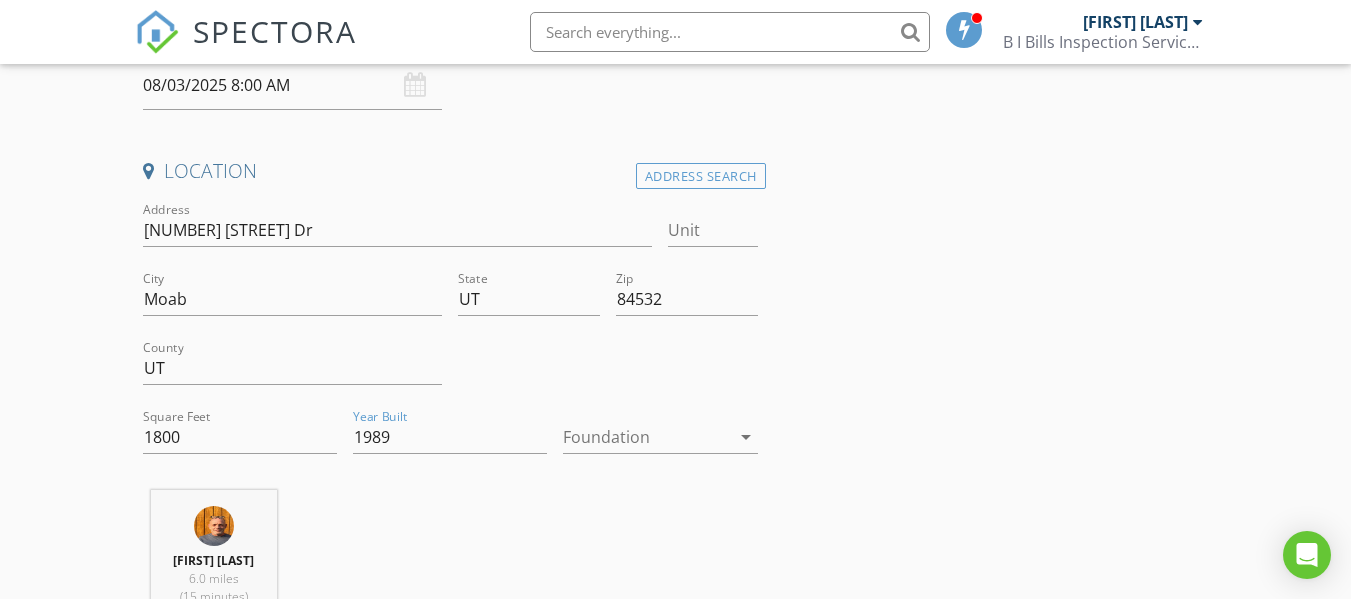 click at bounding box center [646, 437] 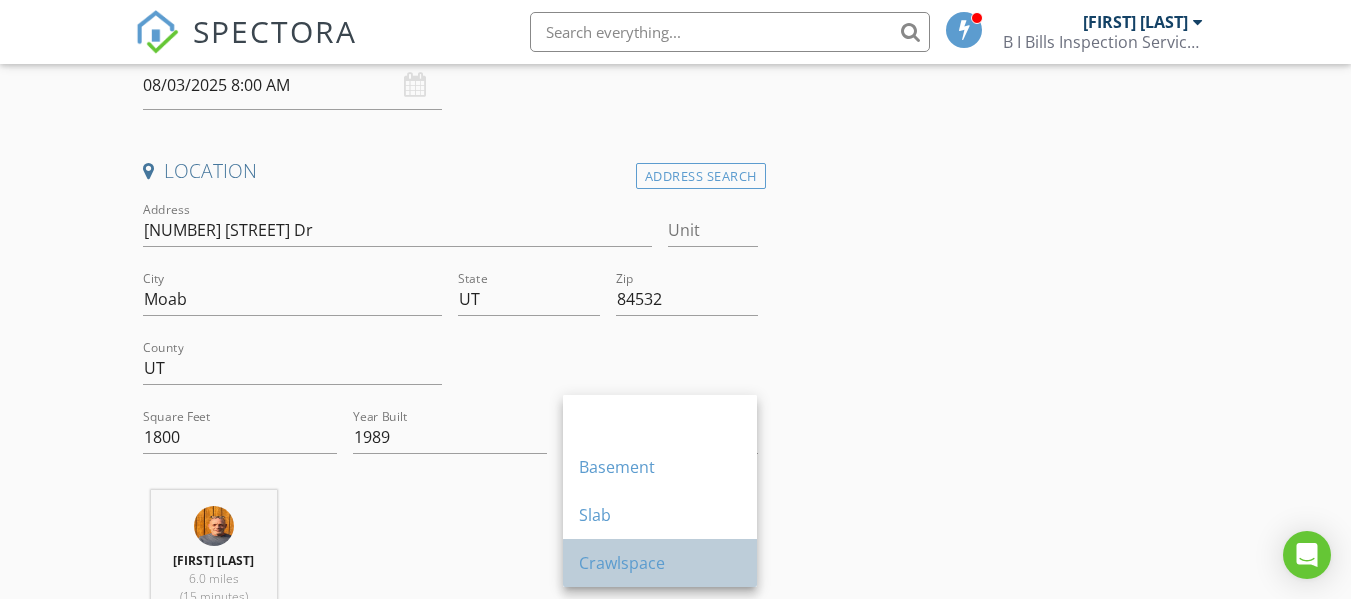 click on "Crawlspace" at bounding box center [660, 563] 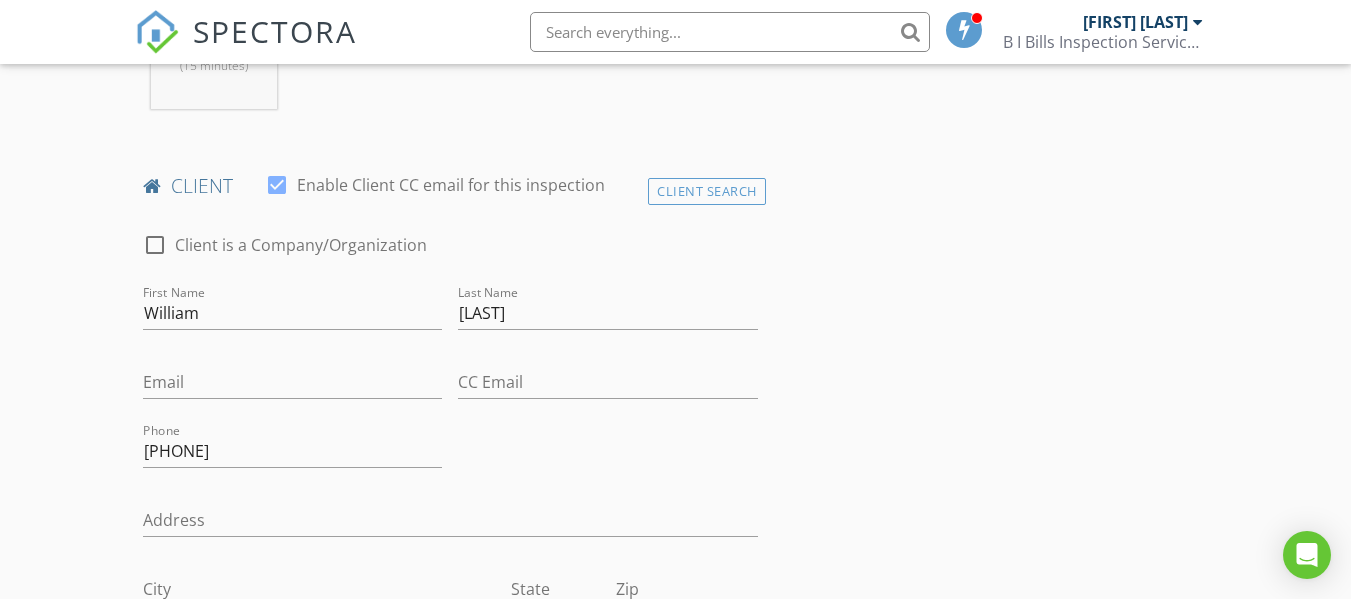 scroll, scrollTop: 929, scrollLeft: 0, axis: vertical 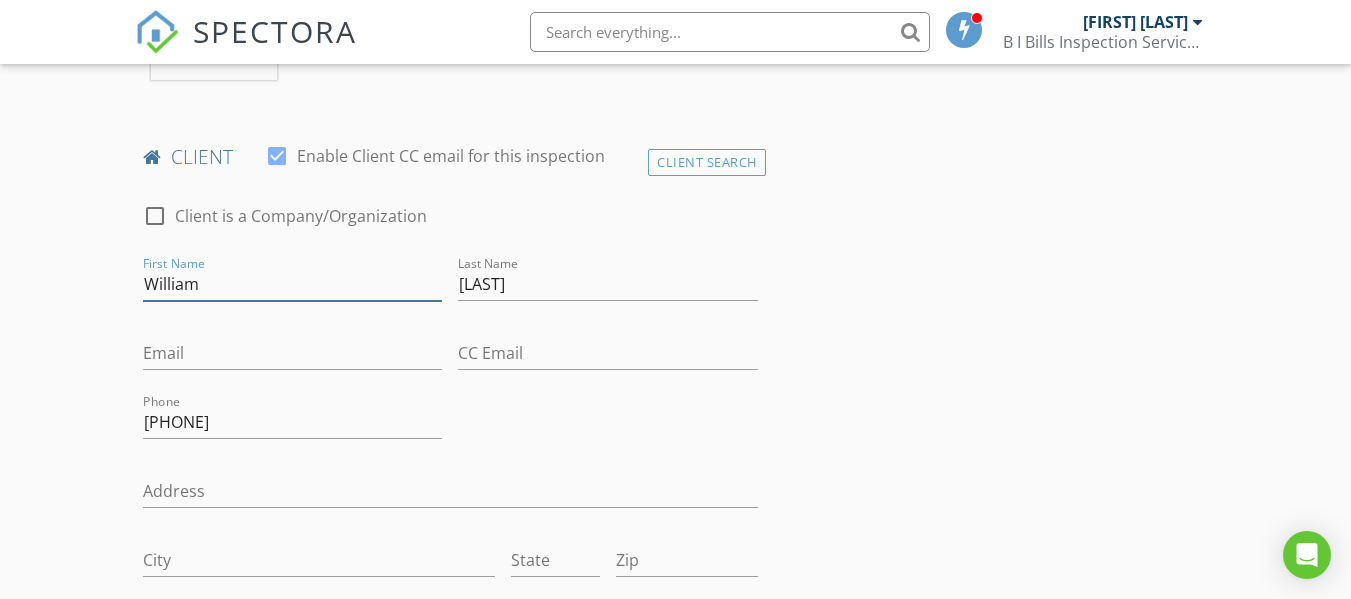 click on "William" at bounding box center [292, 284] 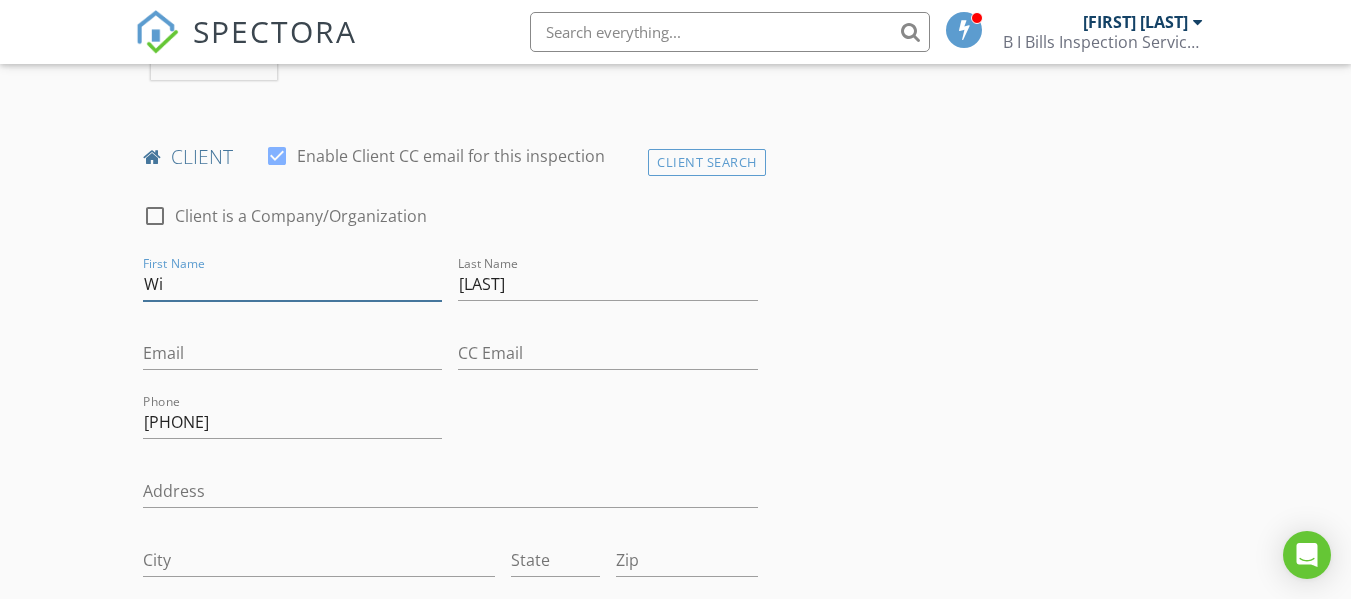 type on "W" 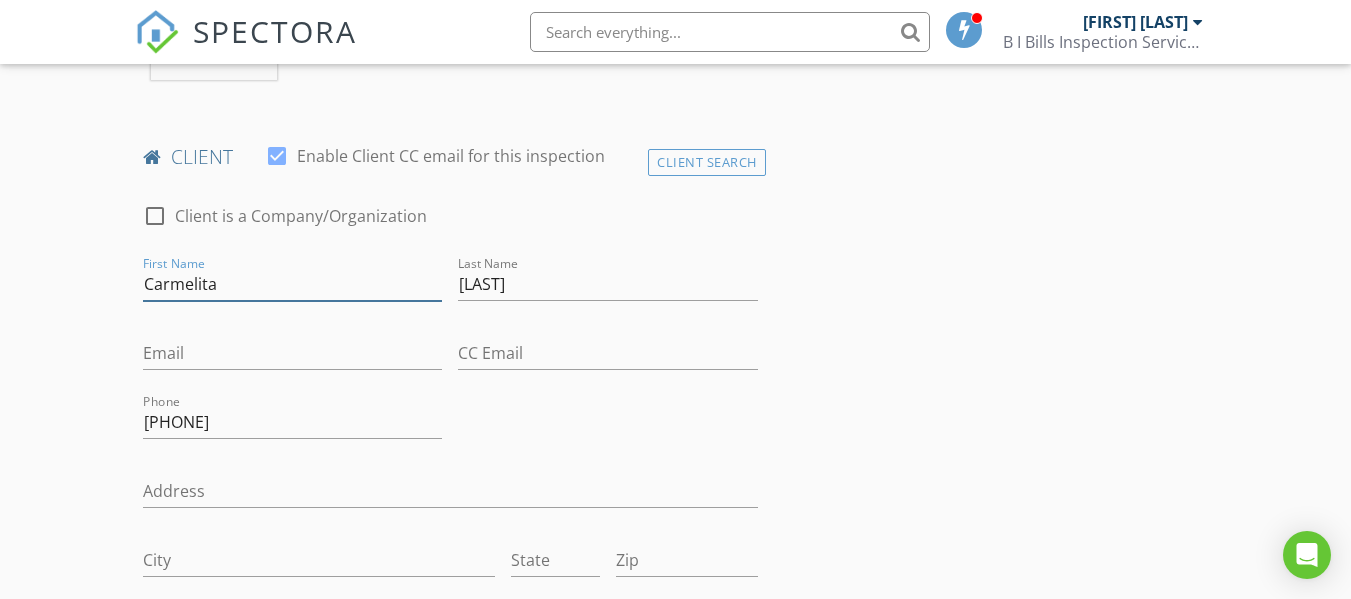 type on "Carmelita" 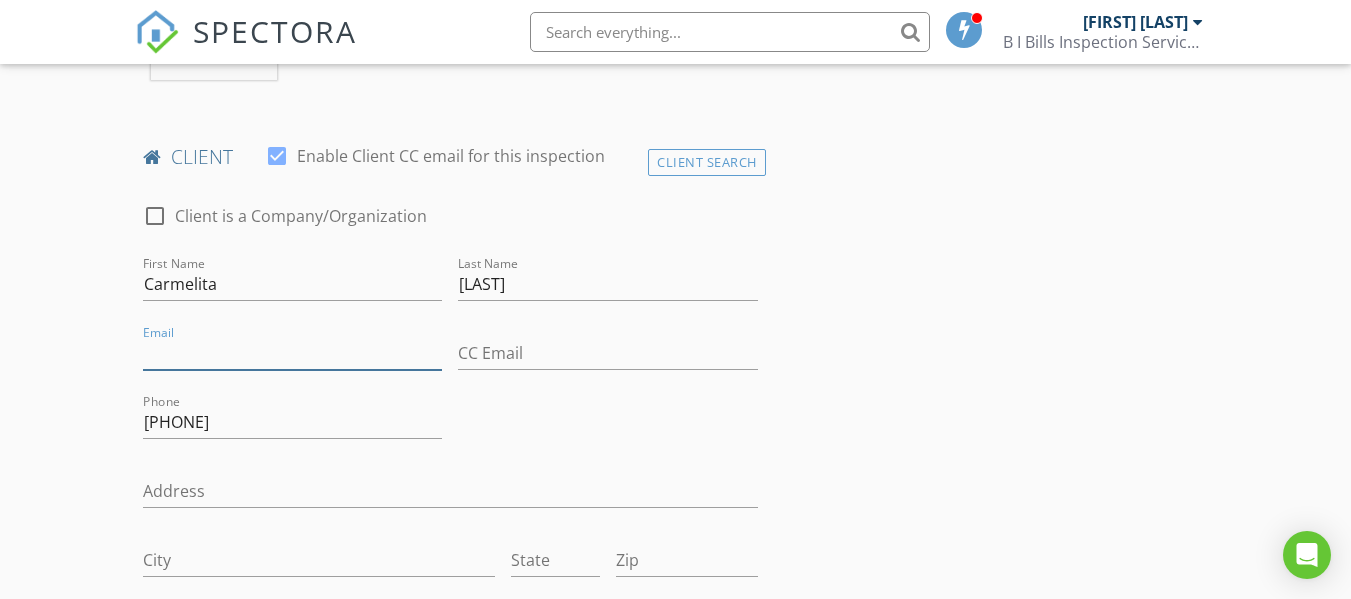 click on "Email" at bounding box center (292, 353) 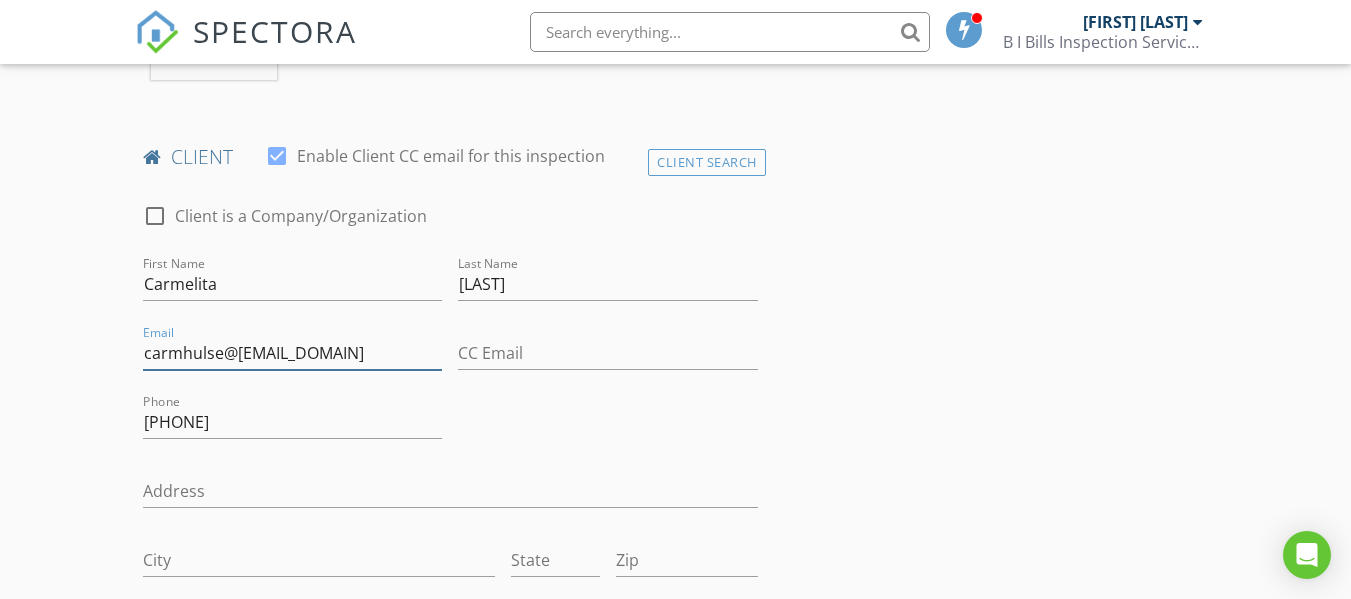 type on "carmhulse@[EMAIL_DOMAIN]" 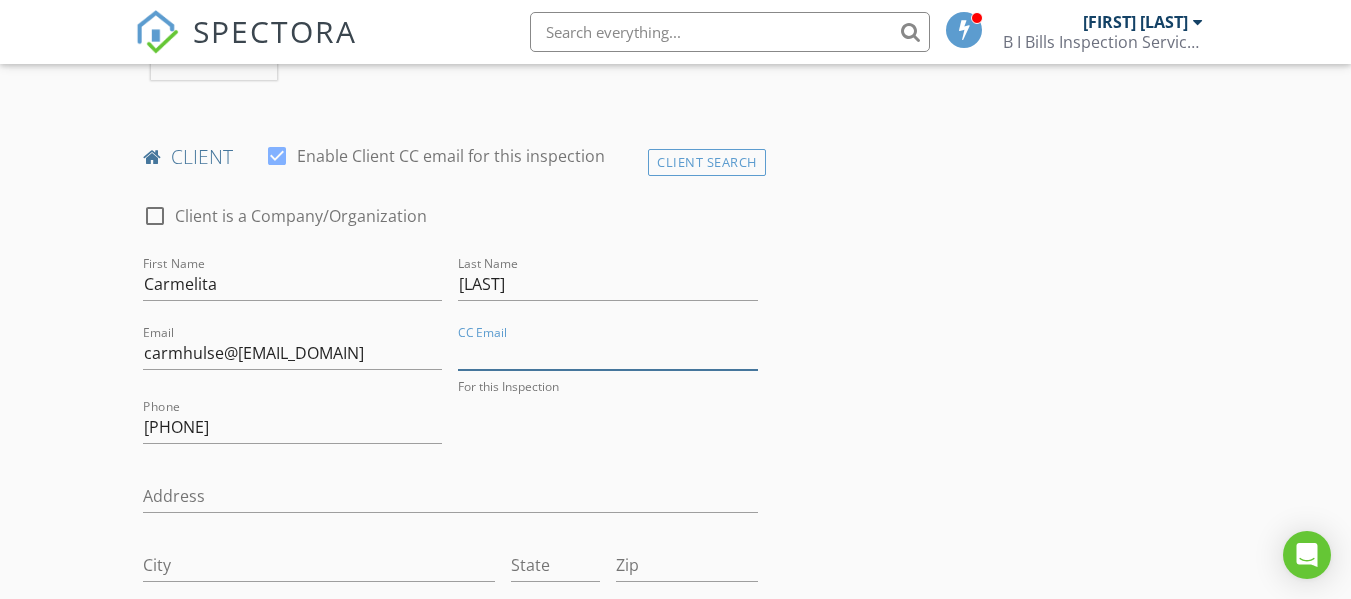 click on "CC Email" at bounding box center [607, 353] 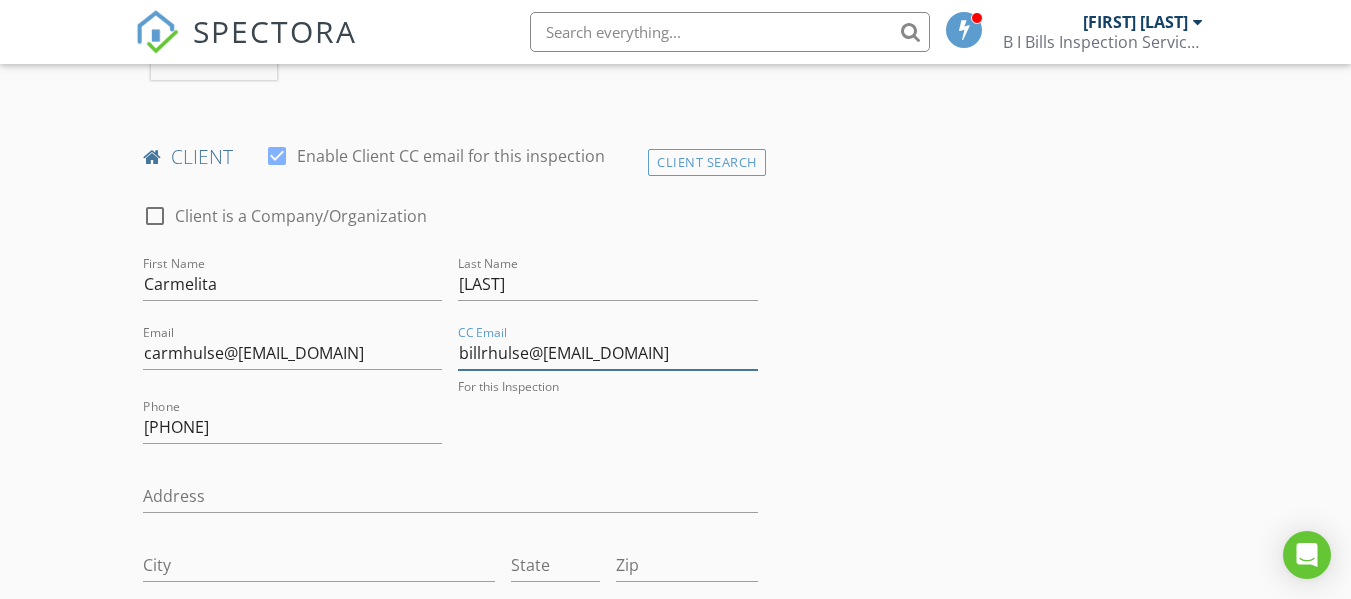 type on "billrhulse@[EMAIL_DOMAIN]" 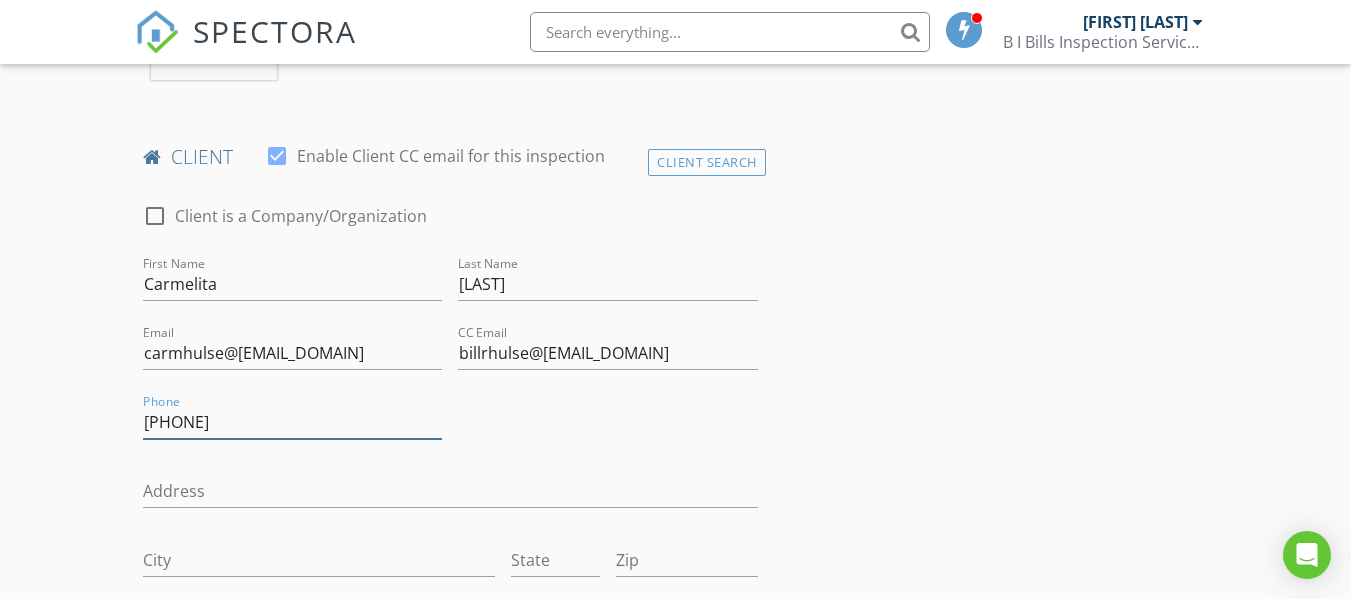 click on "[PHONE]" at bounding box center [292, 422] 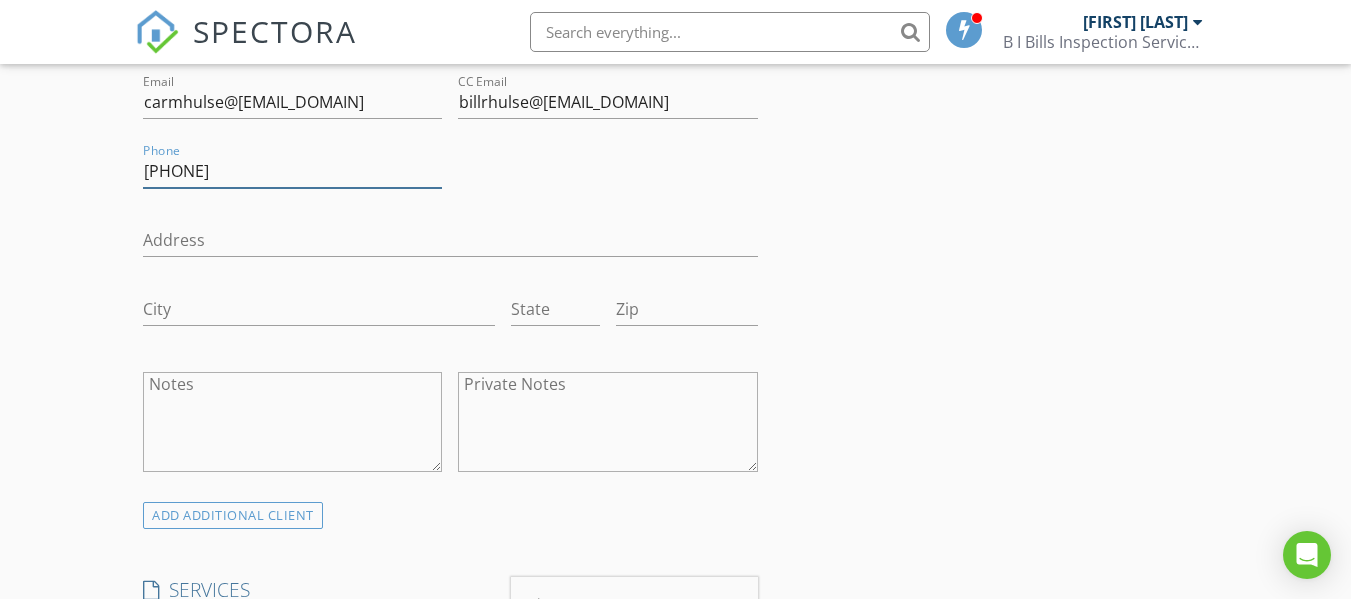 scroll, scrollTop: 1209, scrollLeft: 0, axis: vertical 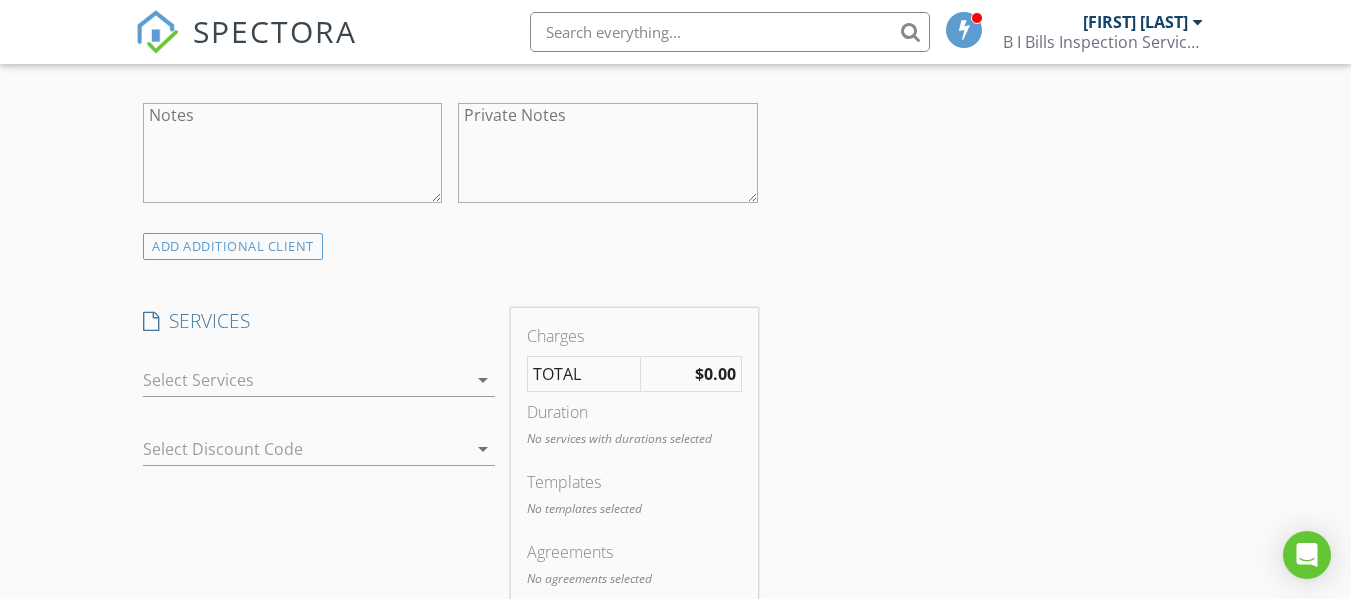 type on "[PHONE]" 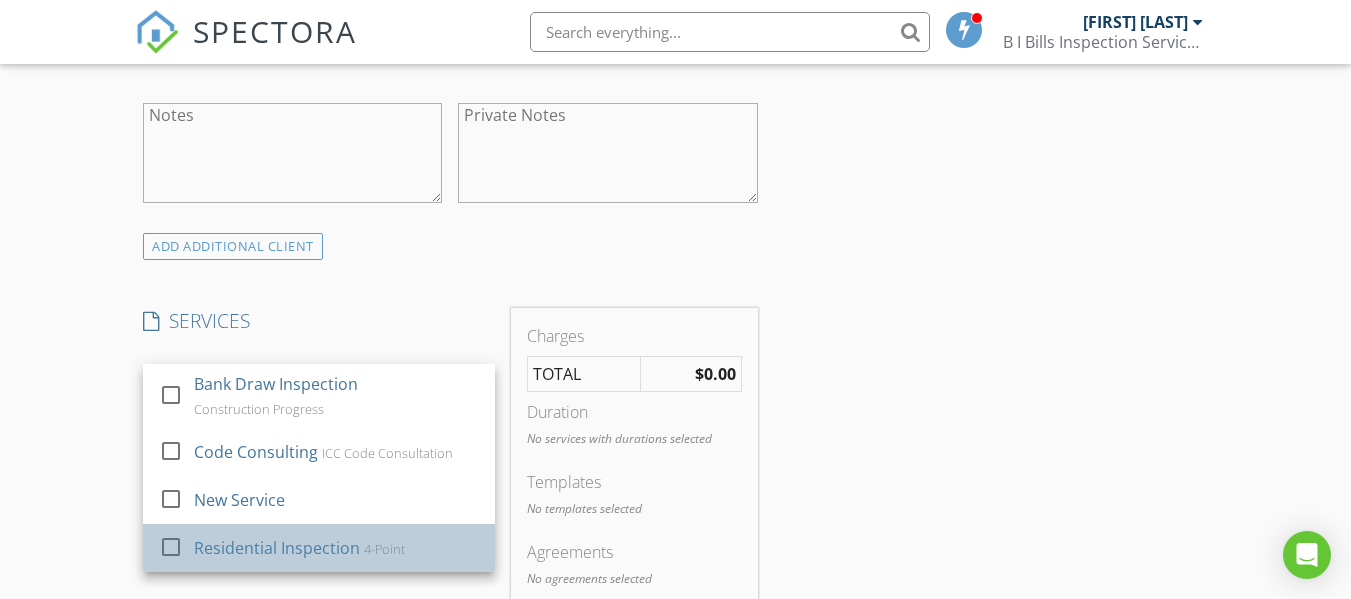 click on "Residential Inspection   4-Point" at bounding box center [336, 548] 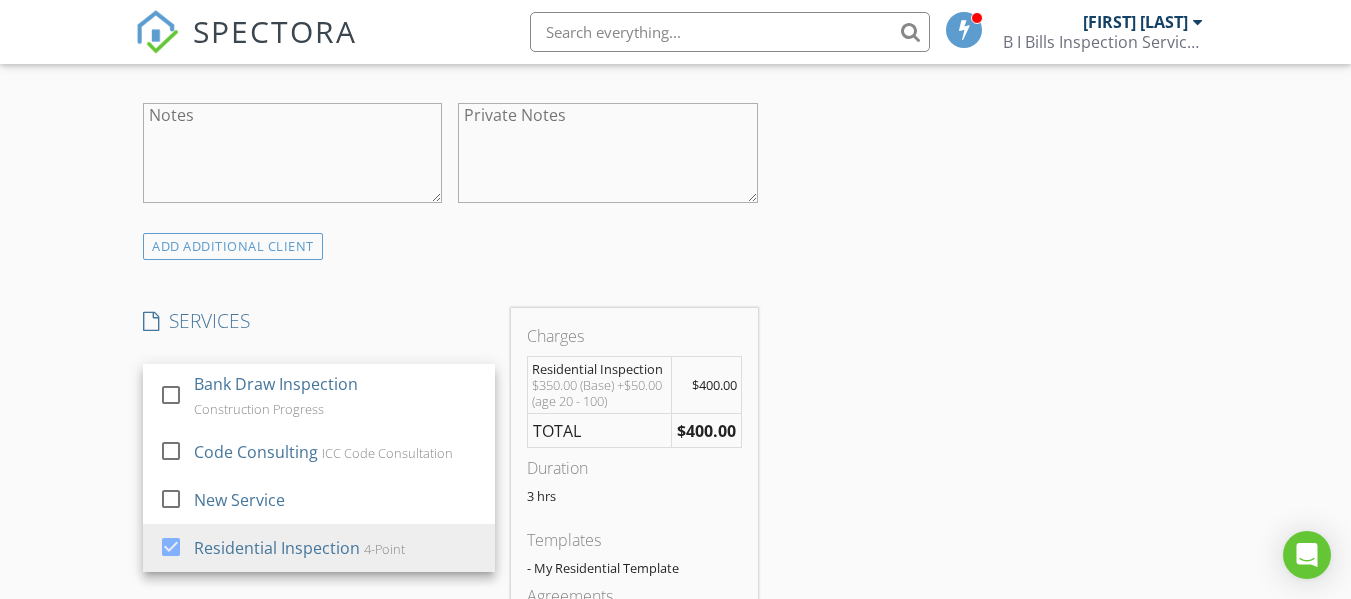click on "SERVICES" at bounding box center (319, 321) 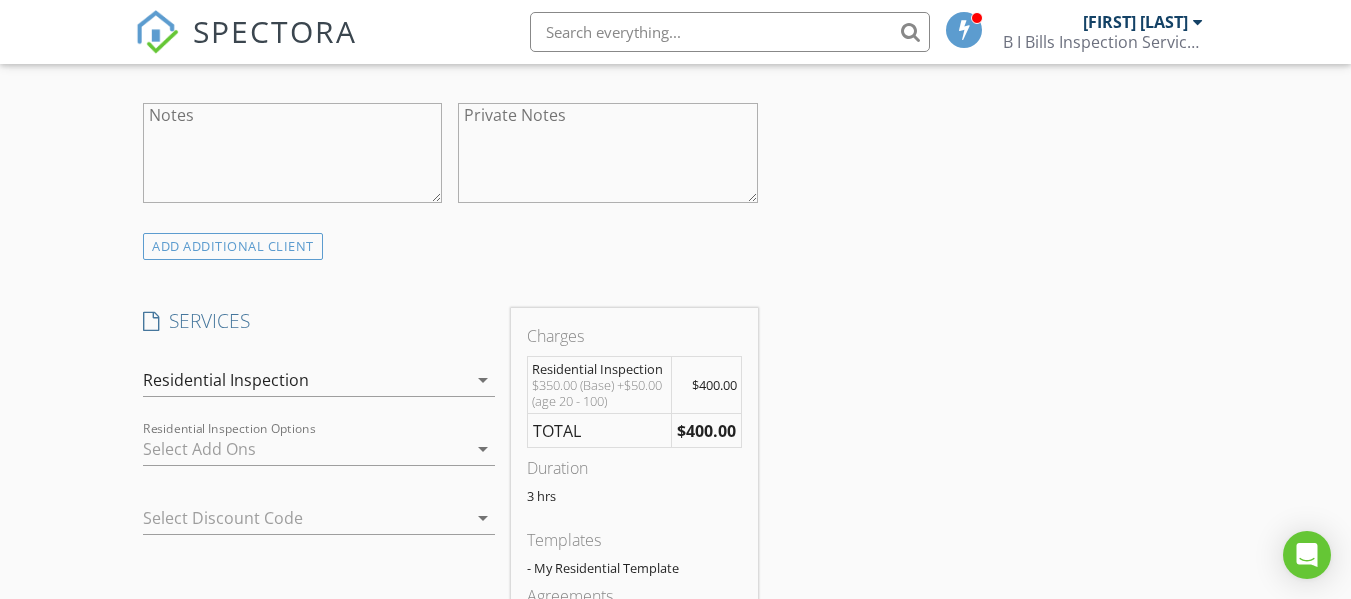 click on "arrow_drop_down" at bounding box center (483, 449) 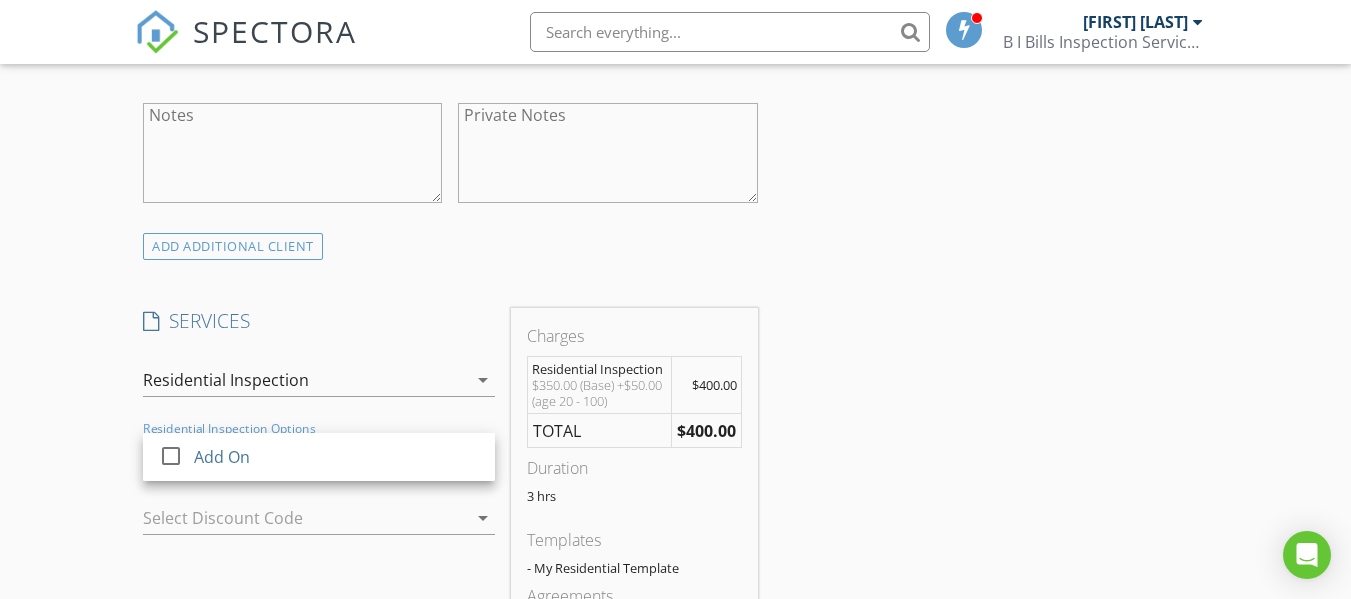 click on "check_box_outline_blank   Add On   Residential Inspection Options arrow_drop_down" at bounding box center (319, 453) 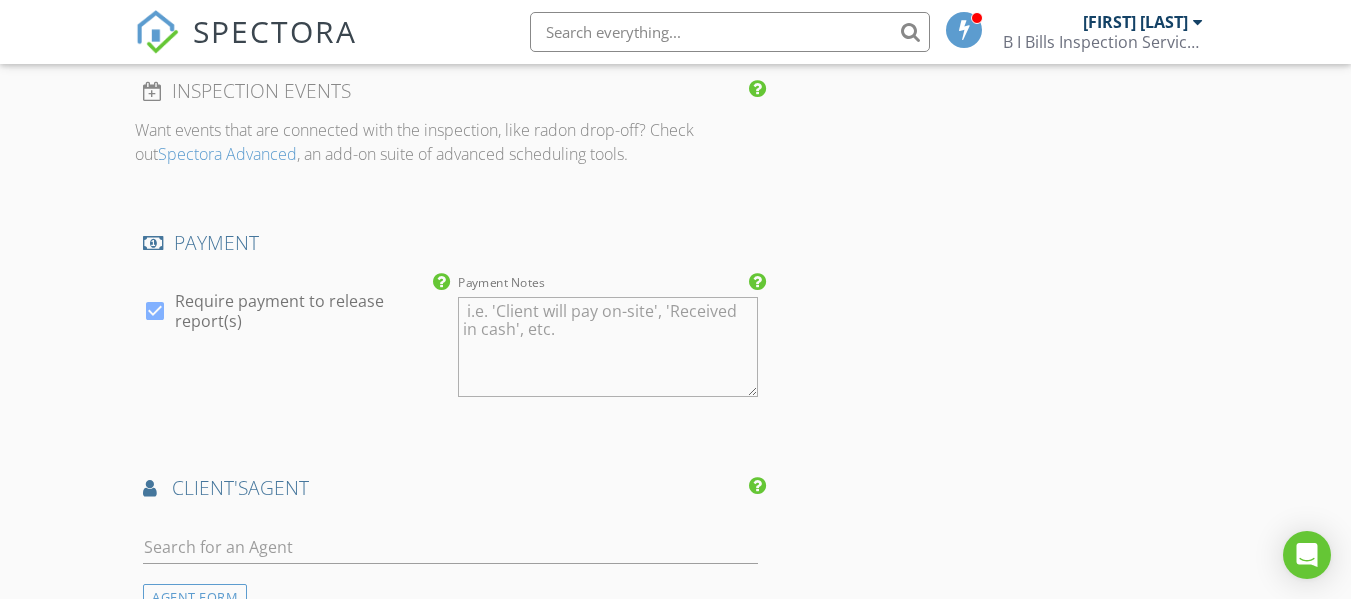 scroll, scrollTop: 2129, scrollLeft: 0, axis: vertical 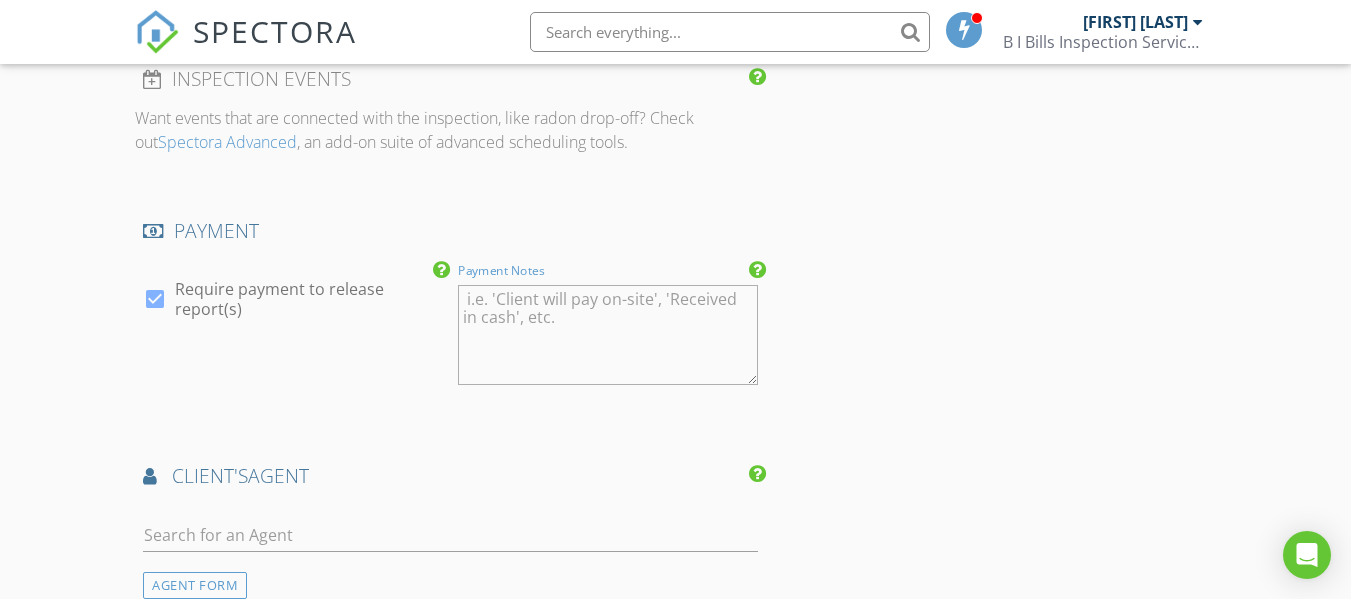 click on "Payment Notes" at bounding box center (607, 335) 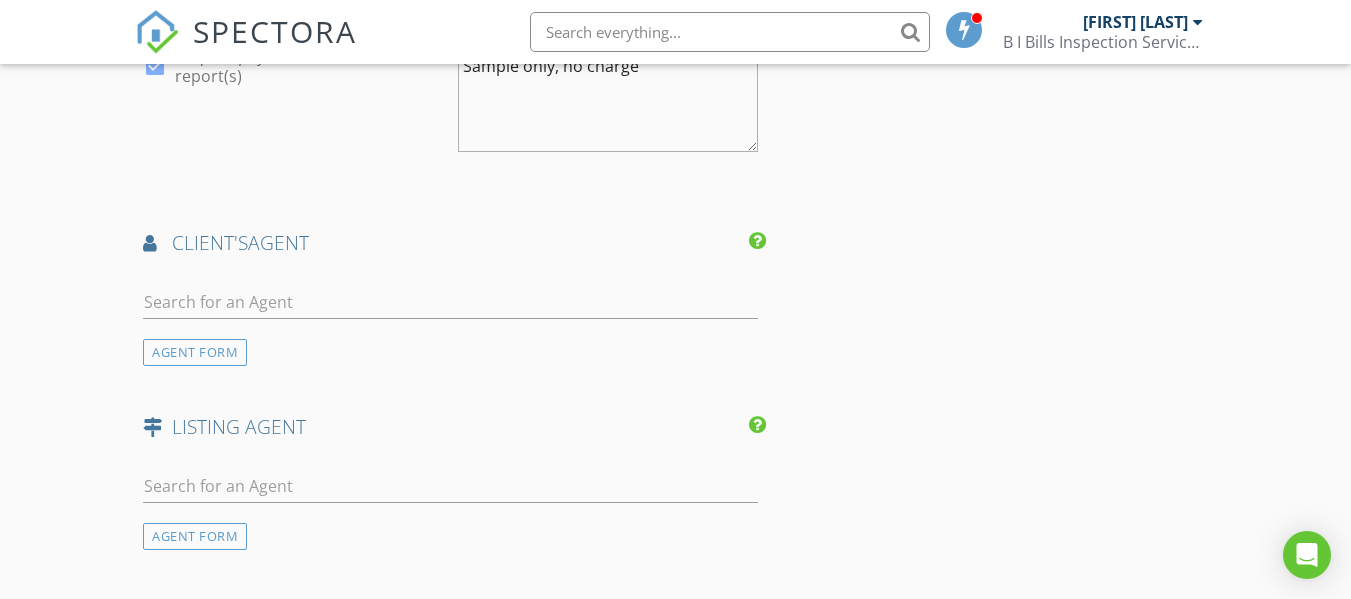 scroll, scrollTop: 2369, scrollLeft: 0, axis: vertical 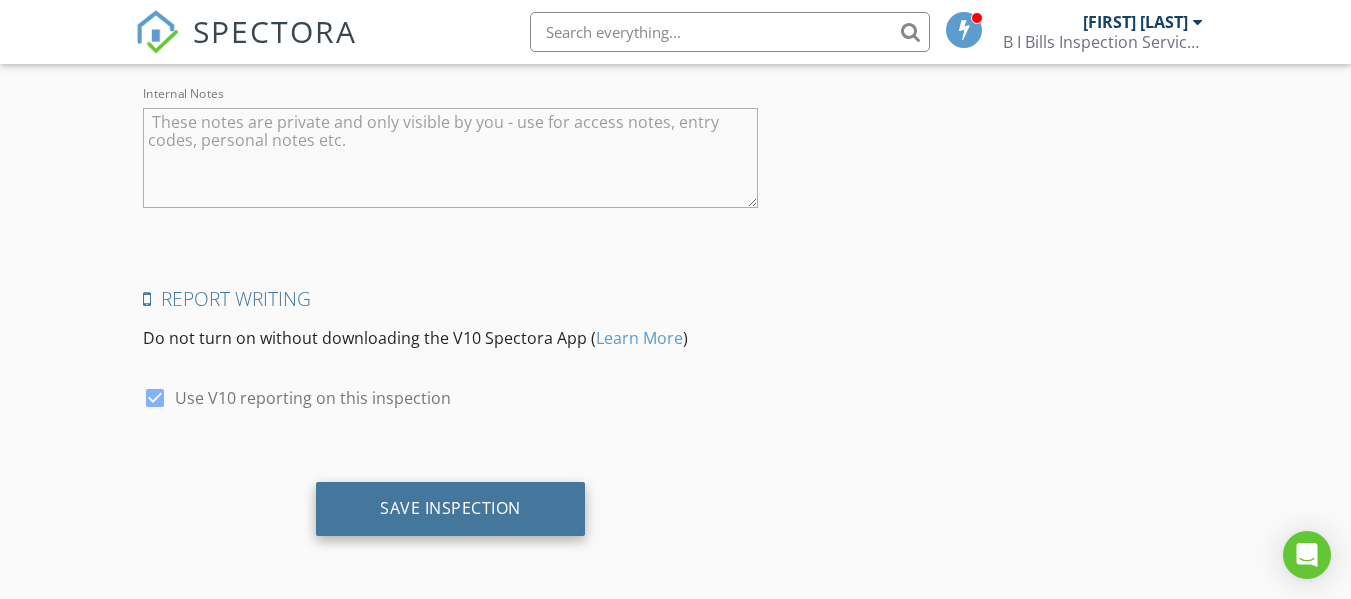 type on "Sample only, no charge" 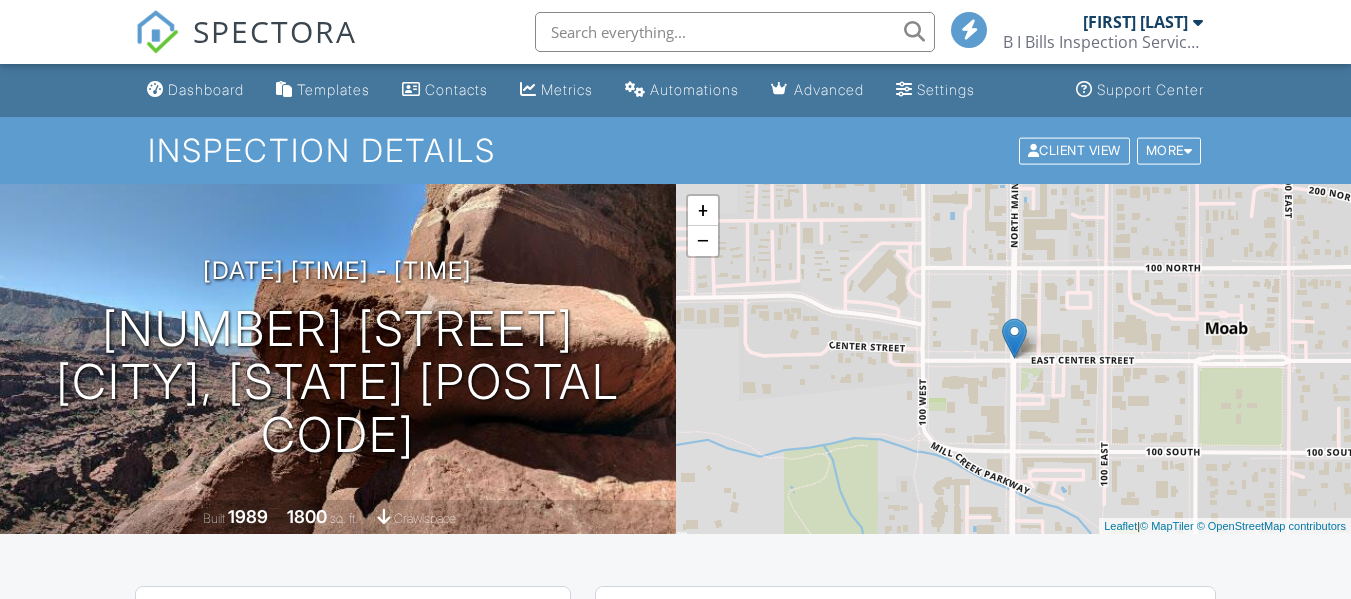 scroll, scrollTop: 0, scrollLeft: 0, axis: both 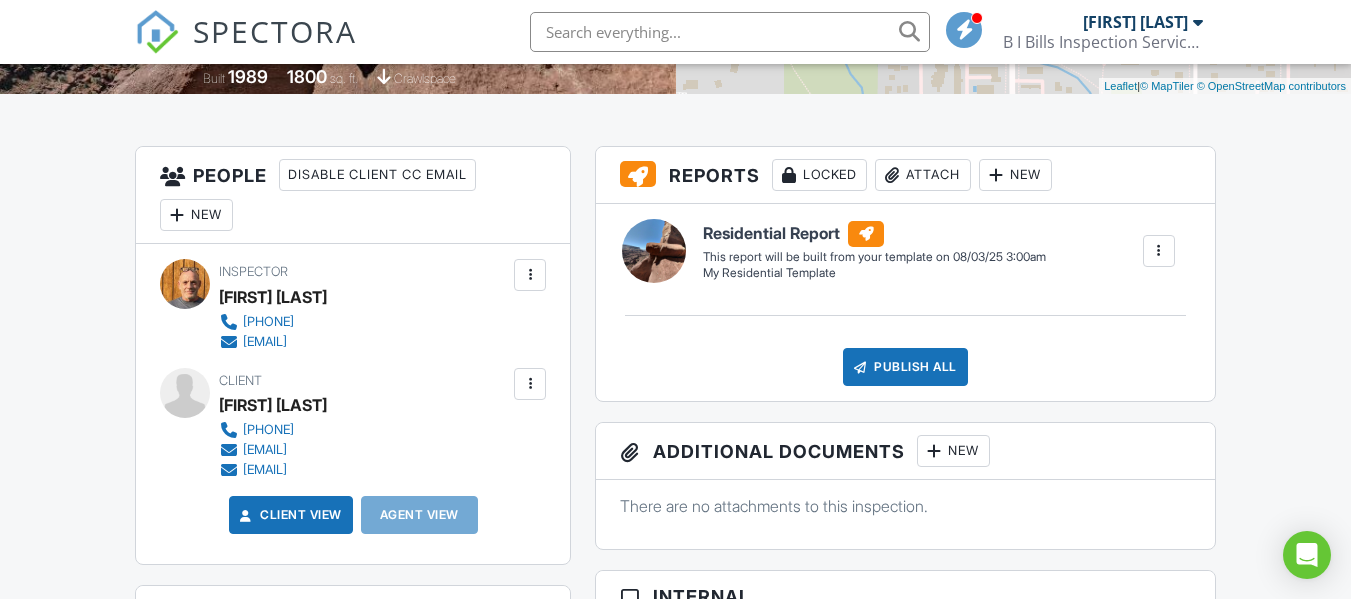 click at bounding box center (530, 384) 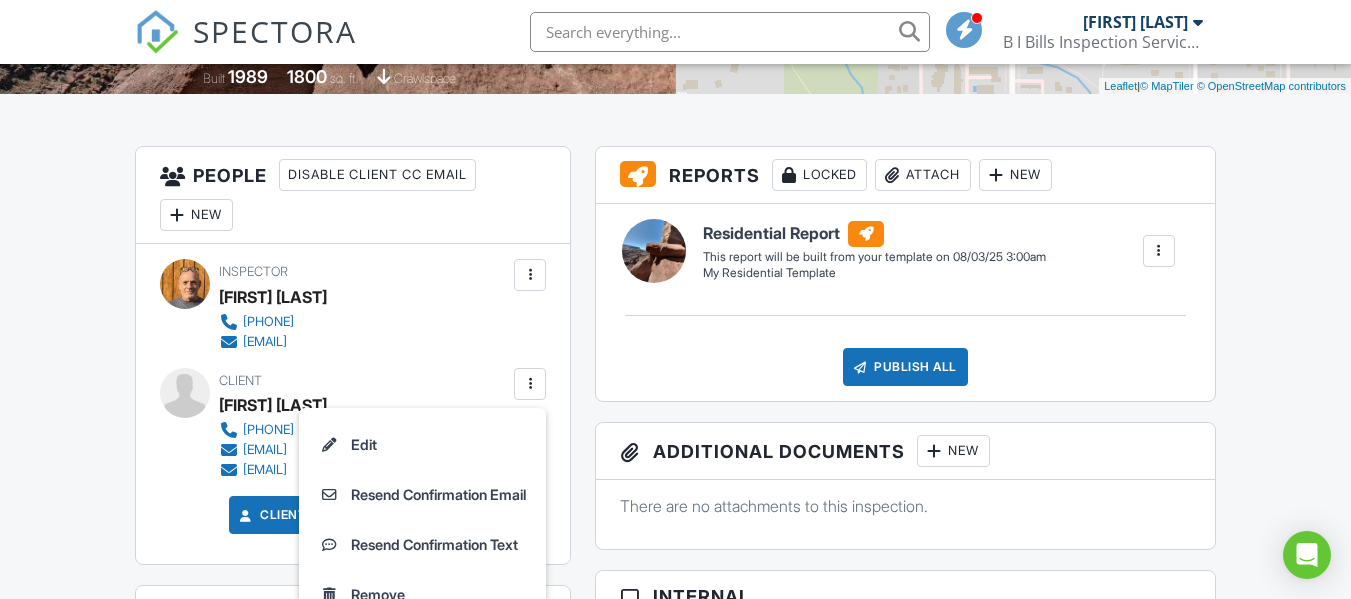 click on "Inspector
William Hulse
+14352601496
billrhulse@gmail.com
Make Invisible
Mark As Requested
Remove
Update Client
First name
Carmelita
Last name
Hulse
Email (required)
carmhulse@gmail.com
CC Email
billrhulse@gmail.com
Phone
435-260-0253
Address
City
State
Zip
Internal notes visible only to the company
Private notes visible only to company admins
Updating the client email address will resend the confirmation email and update all queued automated emails.
Cancel
Save
Confirm client deletion
This will remove the client from this inspection. All email reminders and follow-ups will be removed as well. Note that this is only an option before publishing a report.
Cancel
Remove Client
Client" at bounding box center [353, 404] 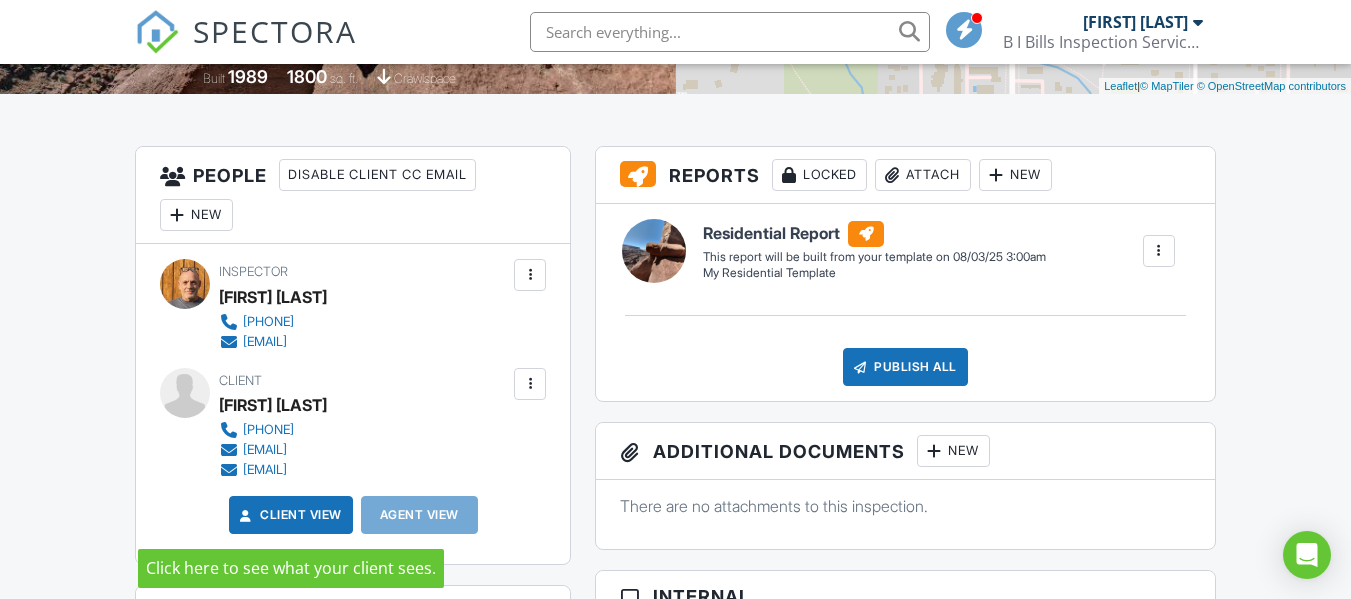 click on "Client View" at bounding box center (289, 515) 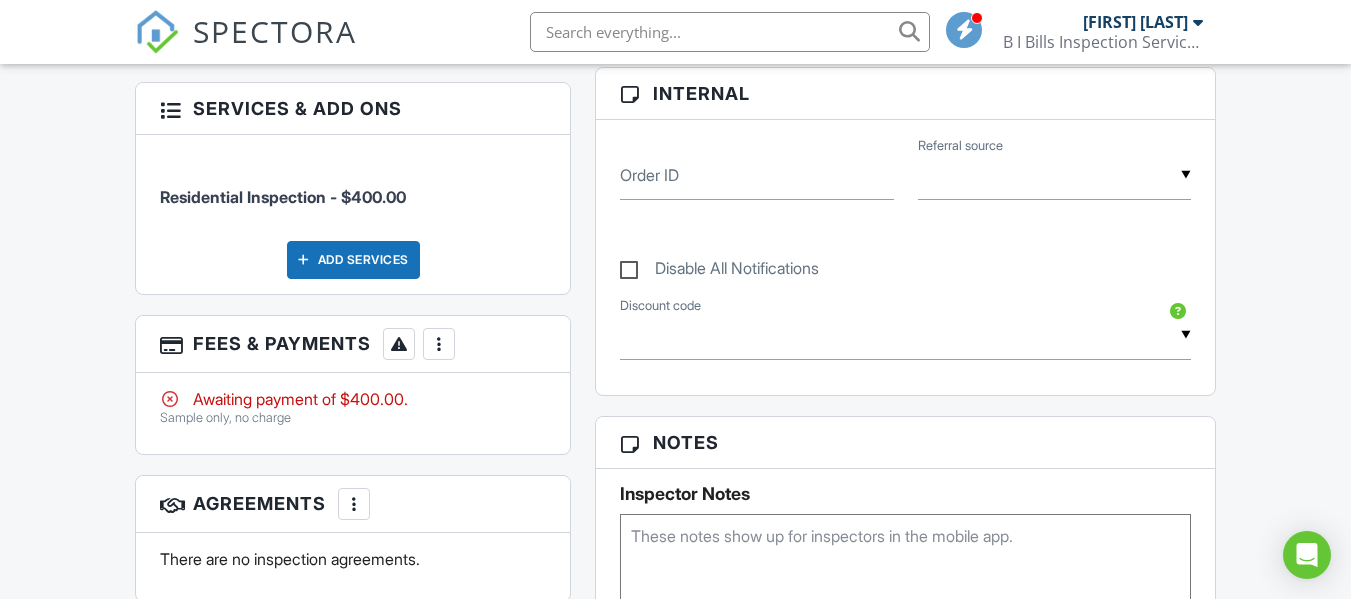 scroll, scrollTop: 1000, scrollLeft: 0, axis: vertical 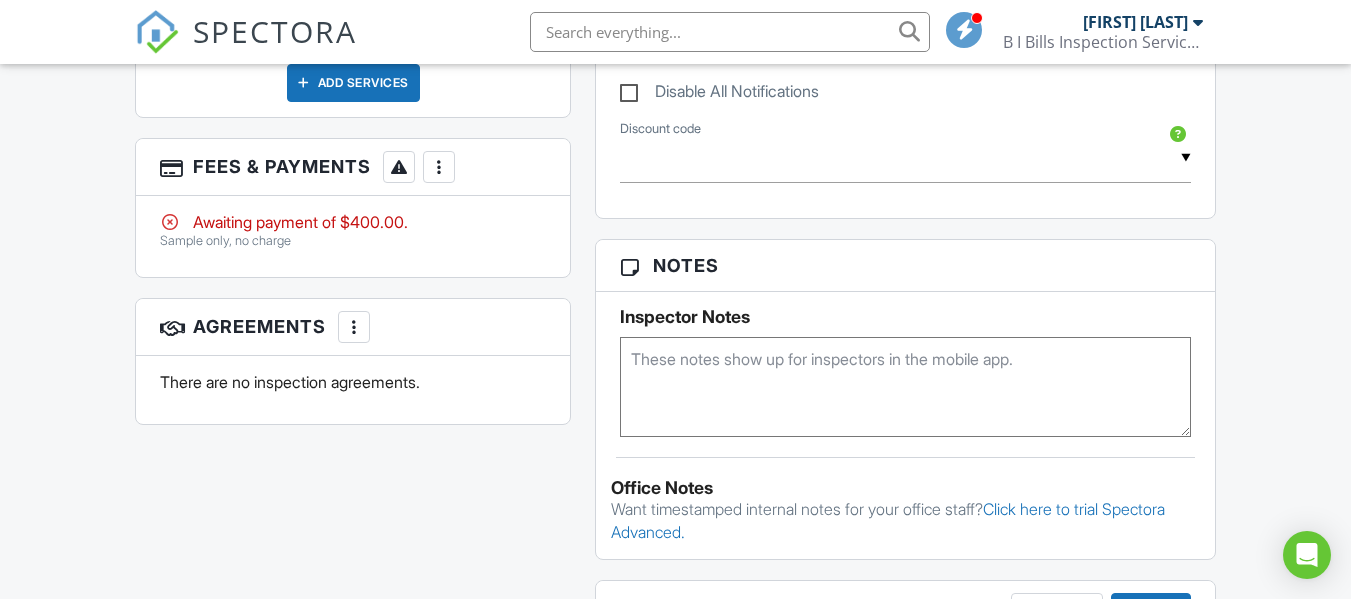 click at bounding box center [439, 167] 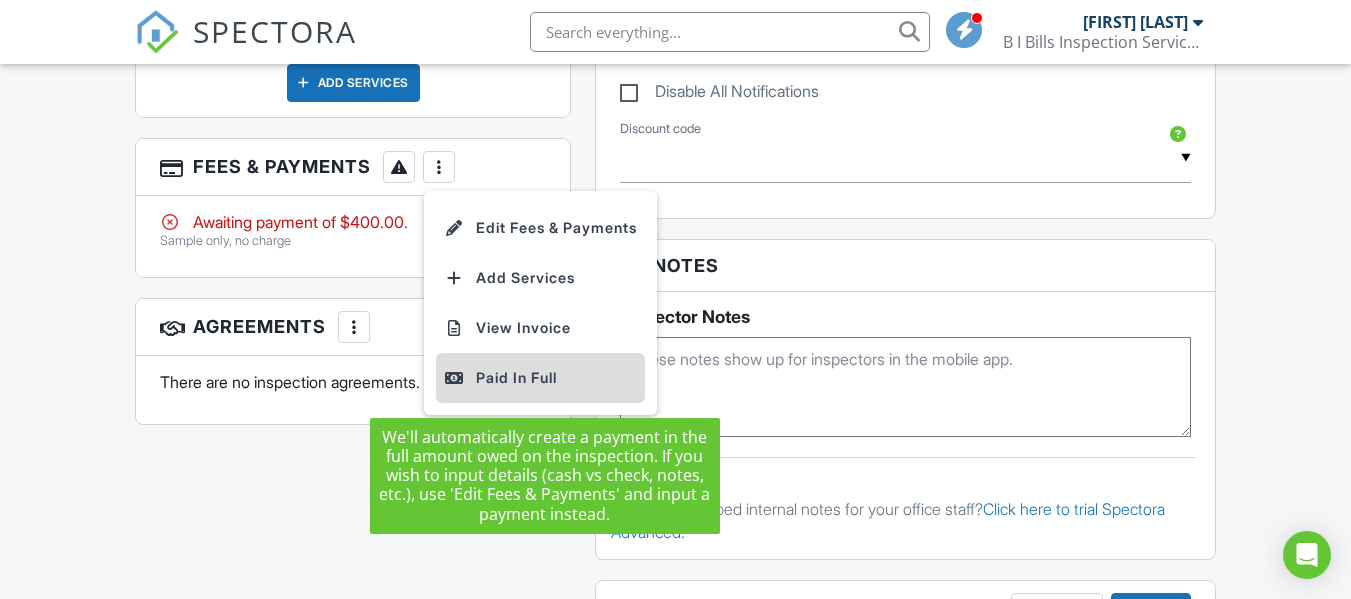 click on "Paid In Full" at bounding box center (540, 378) 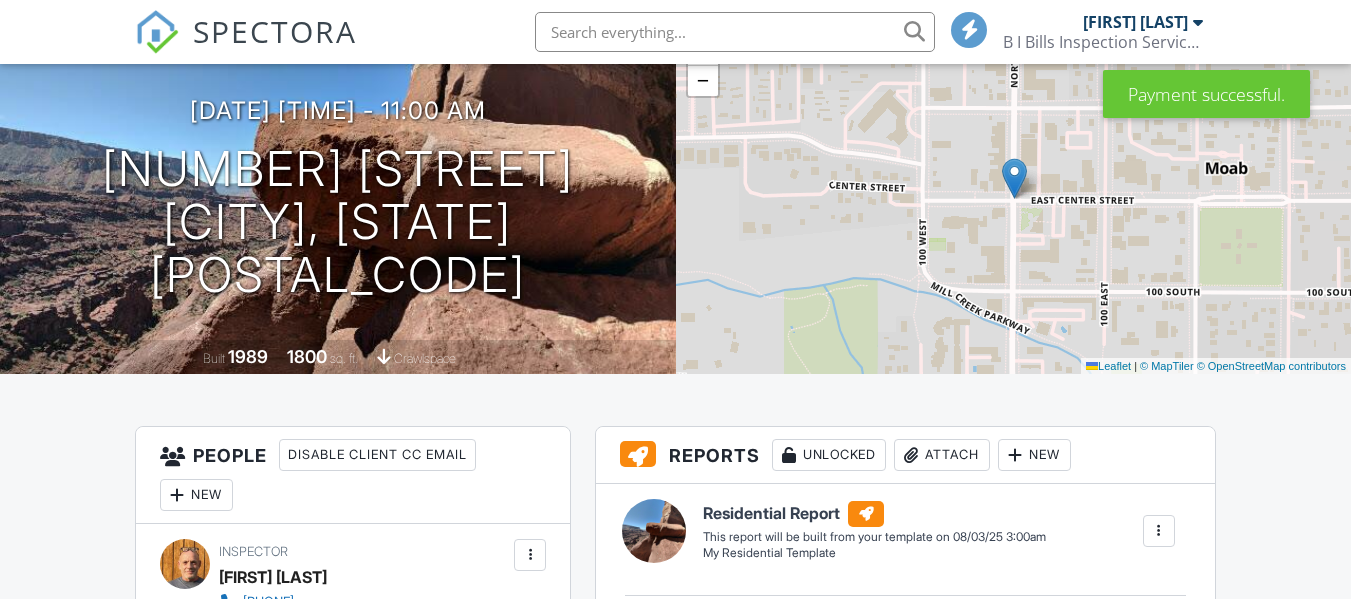 scroll, scrollTop: 320, scrollLeft: 0, axis: vertical 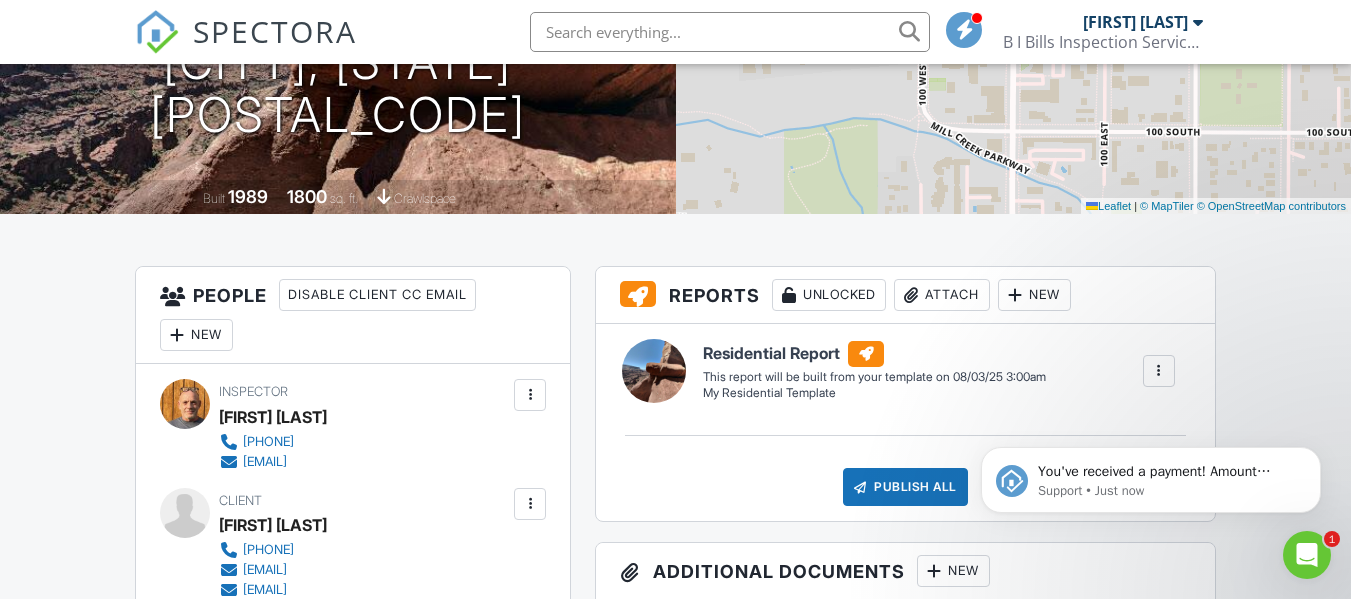 click 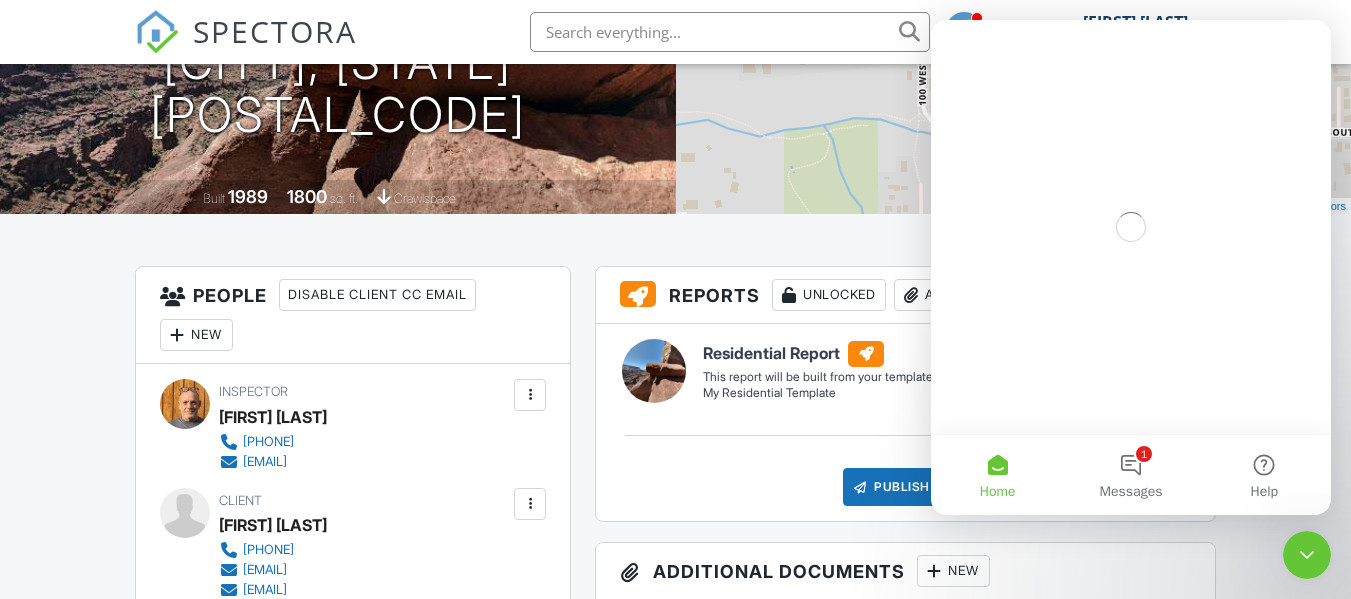 scroll, scrollTop: 0, scrollLeft: 0, axis: both 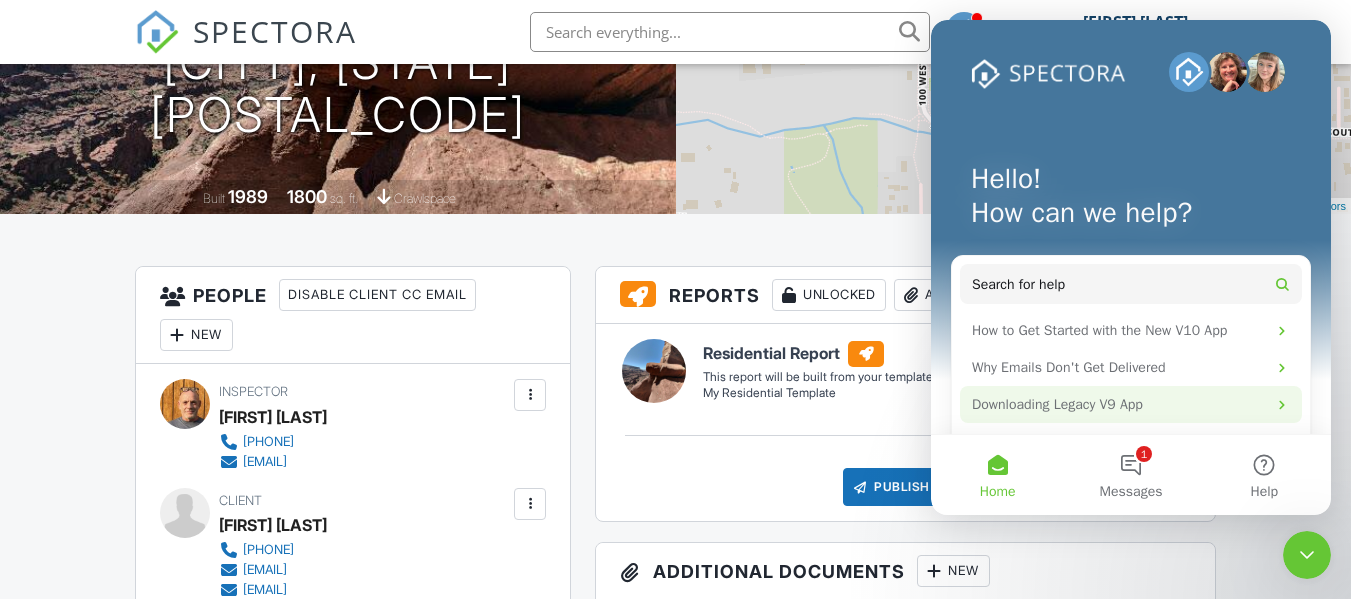 click on "Downloading Legacy V9 App" at bounding box center (1131, 404) 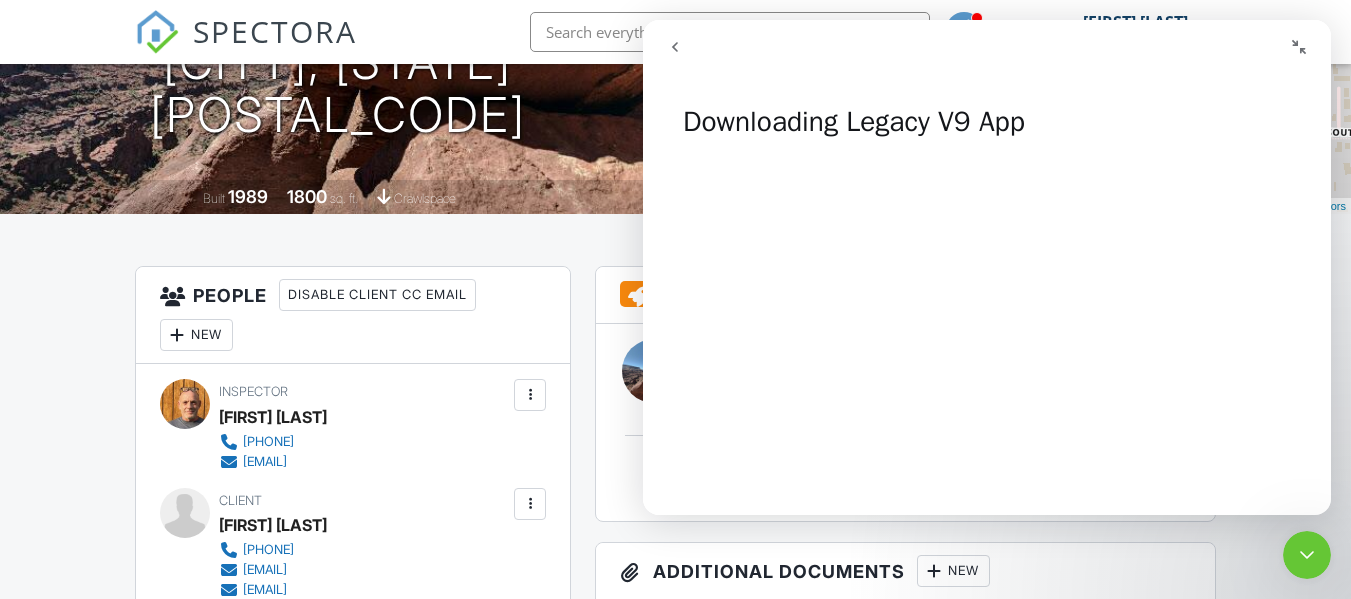 click on "Dashboard
Templates
Contacts
Metrics
Automations
Advanced
Settings
Support Center
Inspection Details
Client View
More
Property Details
Reschedule
Reorder / Copy
Share
Cancel
Delete
Print Order
Convert to V9
View Change Log
08/03/2025  8:00 am
- 11:00 am
123 Sample Dr
Moab, UT 84532
Built
1989
1800
sq. ft.
crawlspace
+ −  Leaflet   |   © MapTiler   © OpenStreetMap contributors
All emails and texts are disabled for this inspection!
All emails and texts have been disabled for this inspection. This may have happened due to someone manually disabling them or this inspection being unconfirmed when it was scheduled. To re-enable emails and texts for this inspection, click the button below." at bounding box center [675, 1063] 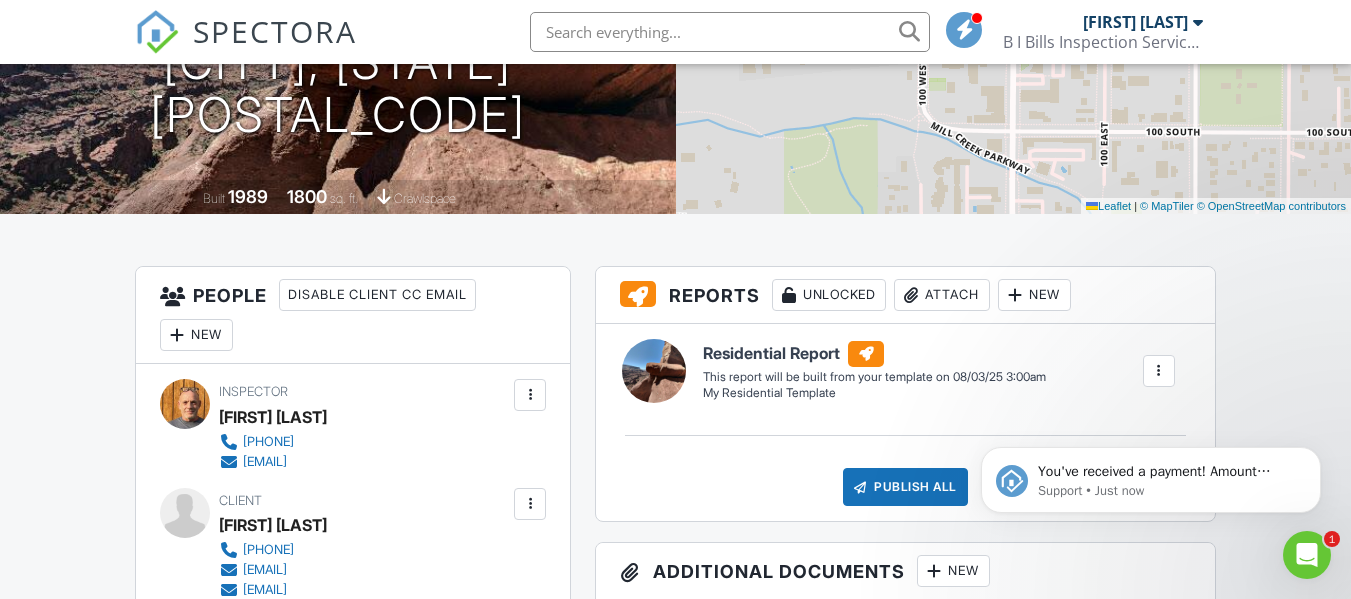 scroll, scrollTop: 0, scrollLeft: 0, axis: both 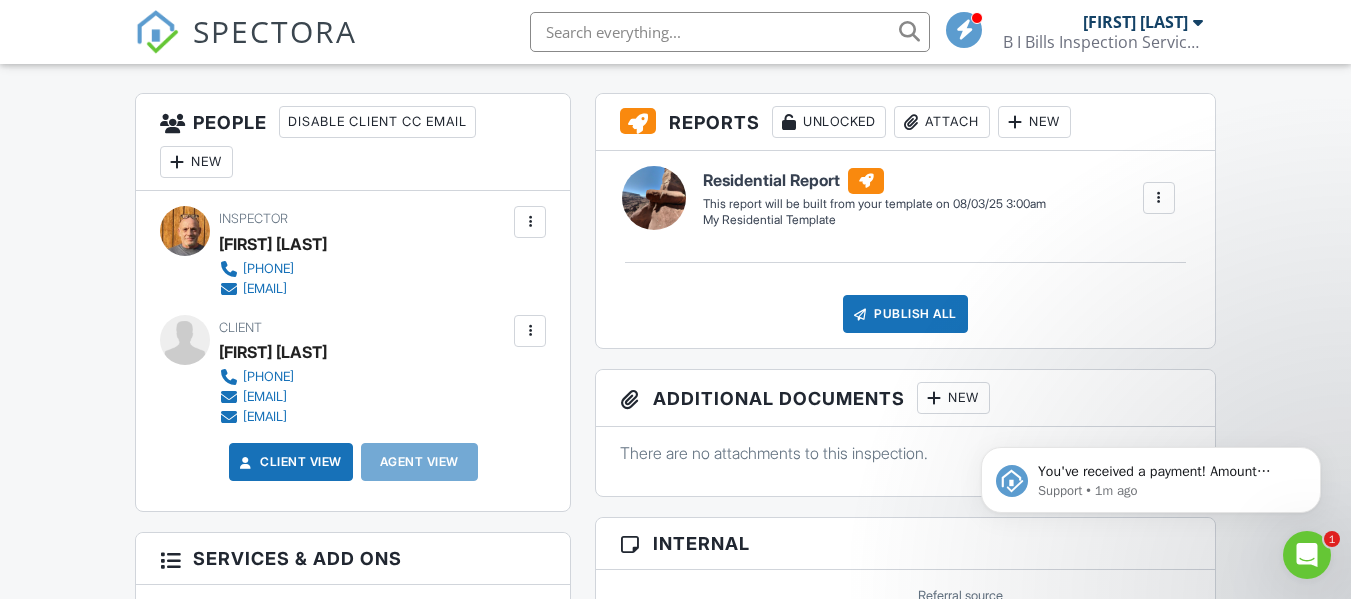 click on "Attach" at bounding box center (942, 122) 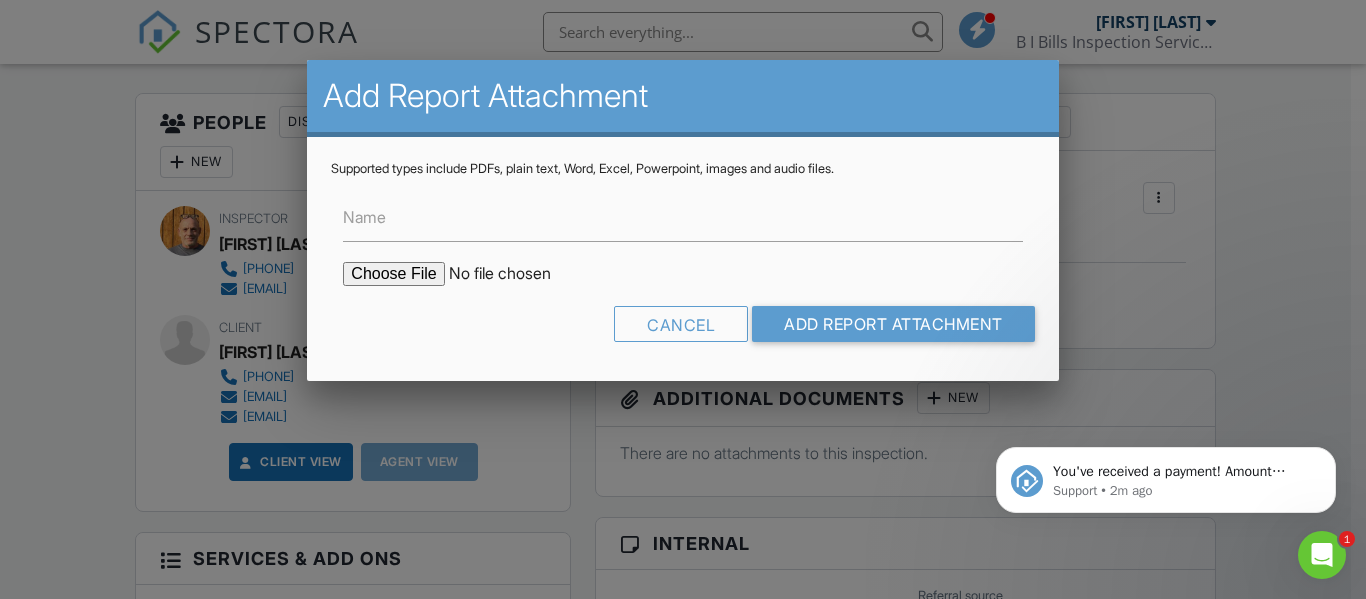 click on "You've received a payment!  Amount  $400.00  Fee  $0.00  Net  $400.00  Transaction #    Inspection  123 Sample Dr, Moab, UT 84532 Support • 2m ago" at bounding box center [1166, 388] 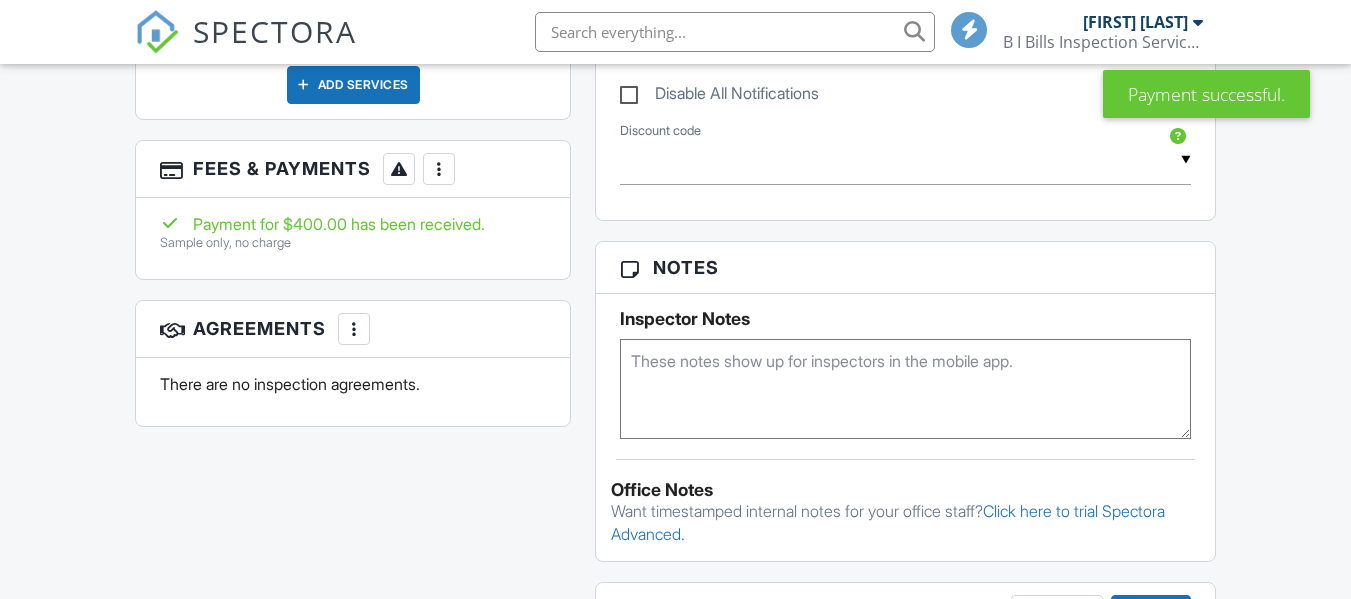 scroll, scrollTop: 1118, scrollLeft: 0, axis: vertical 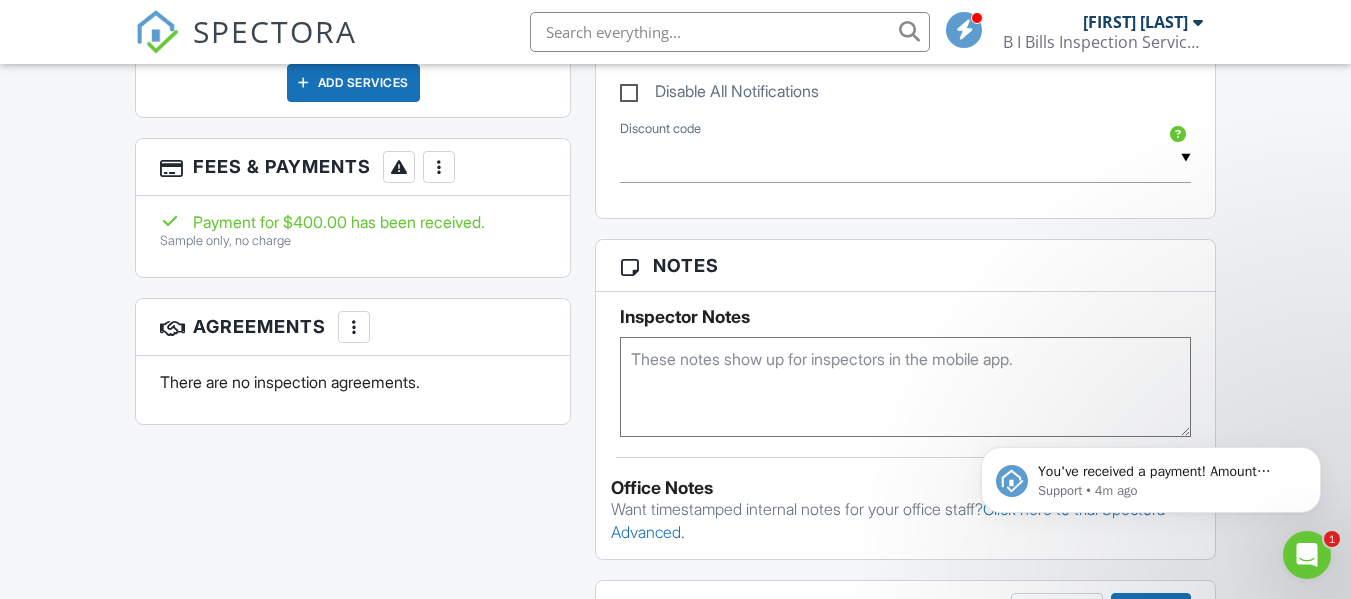 click at bounding box center (354, 327) 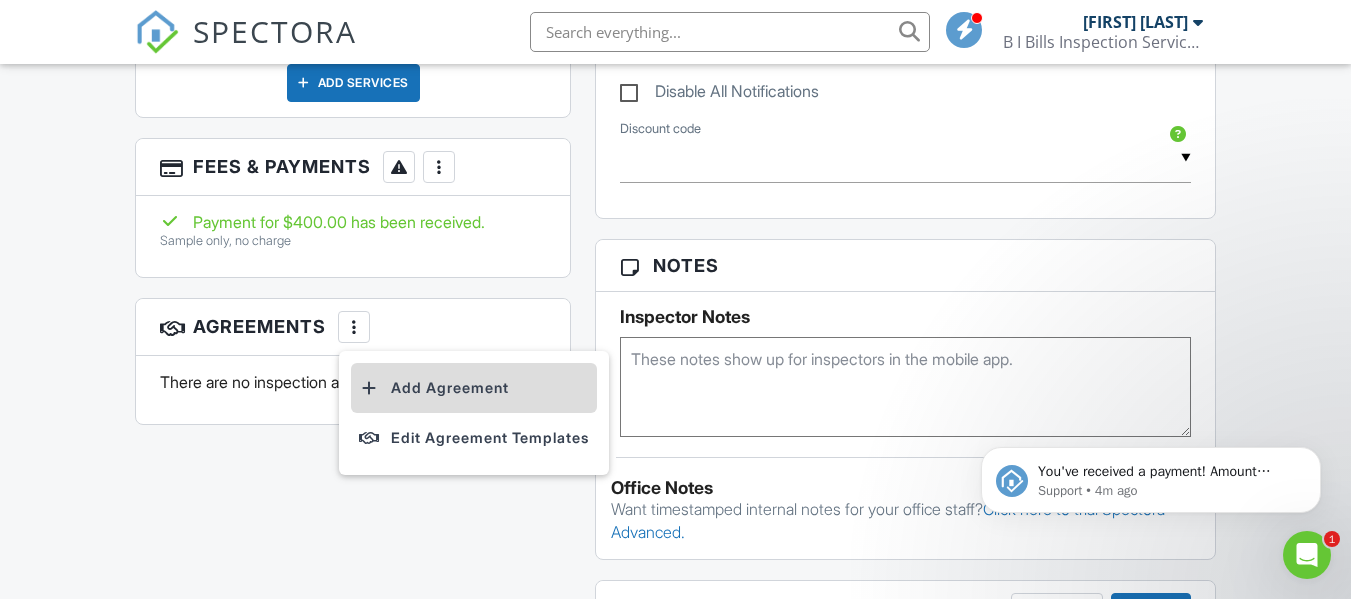 click on "Add Agreement" at bounding box center [474, 388] 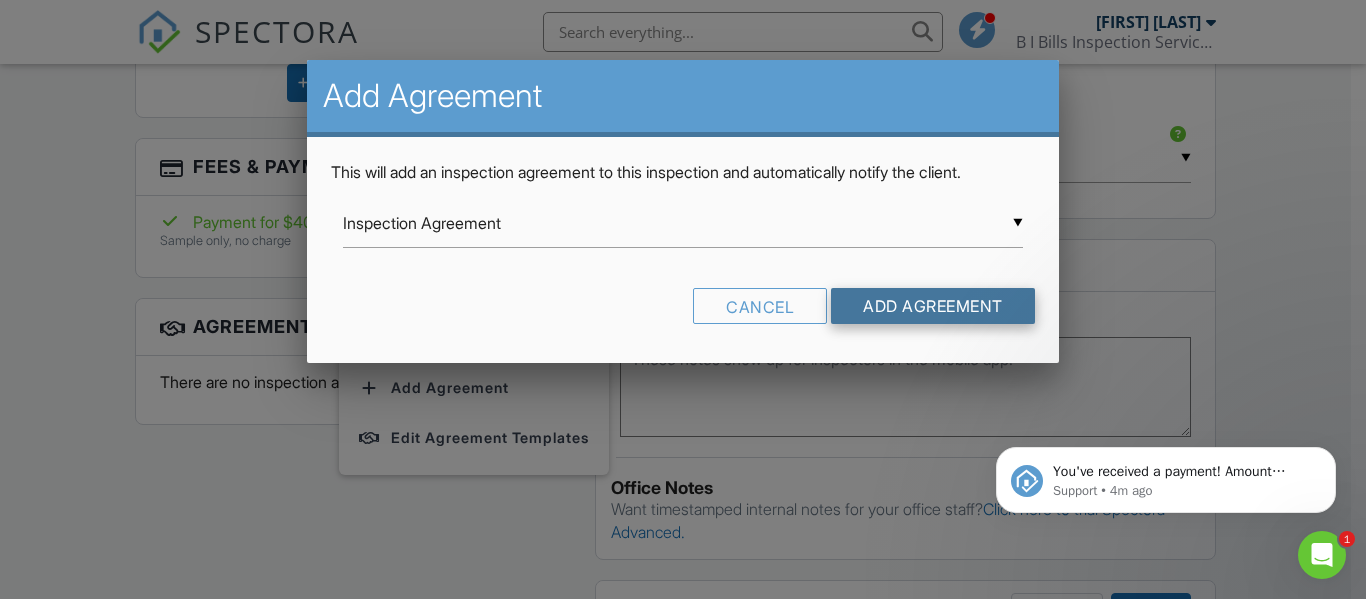 click on "Add Agreement" at bounding box center (933, 306) 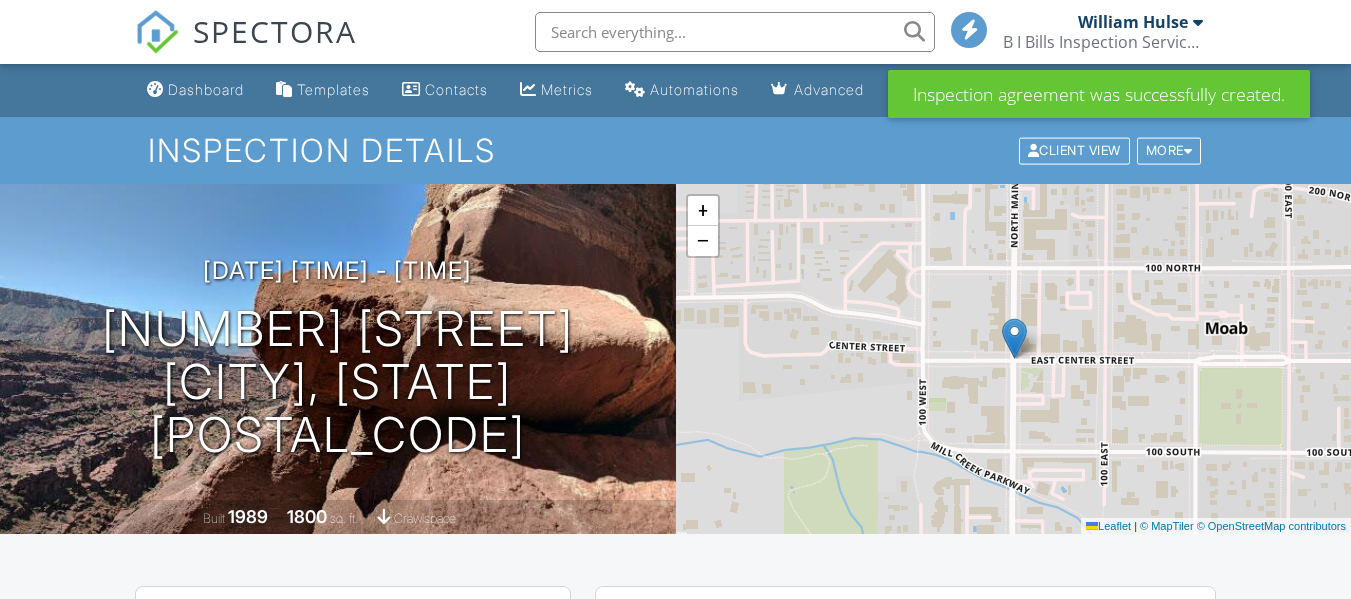 scroll, scrollTop: 0, scrollLeft: 0, axis: both 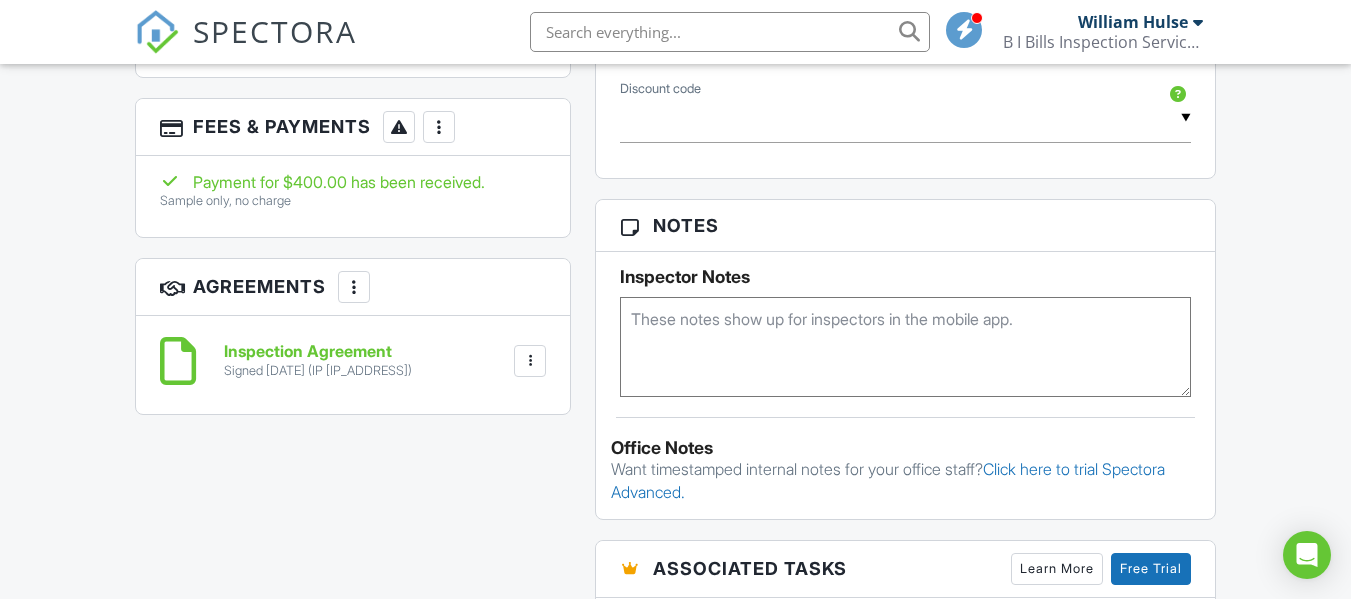 click on "Inspection Agreement
Signed 08/02/2025 (IP 209.127.64.202)
File
Delete
Download" at bounding box center (353, 361) 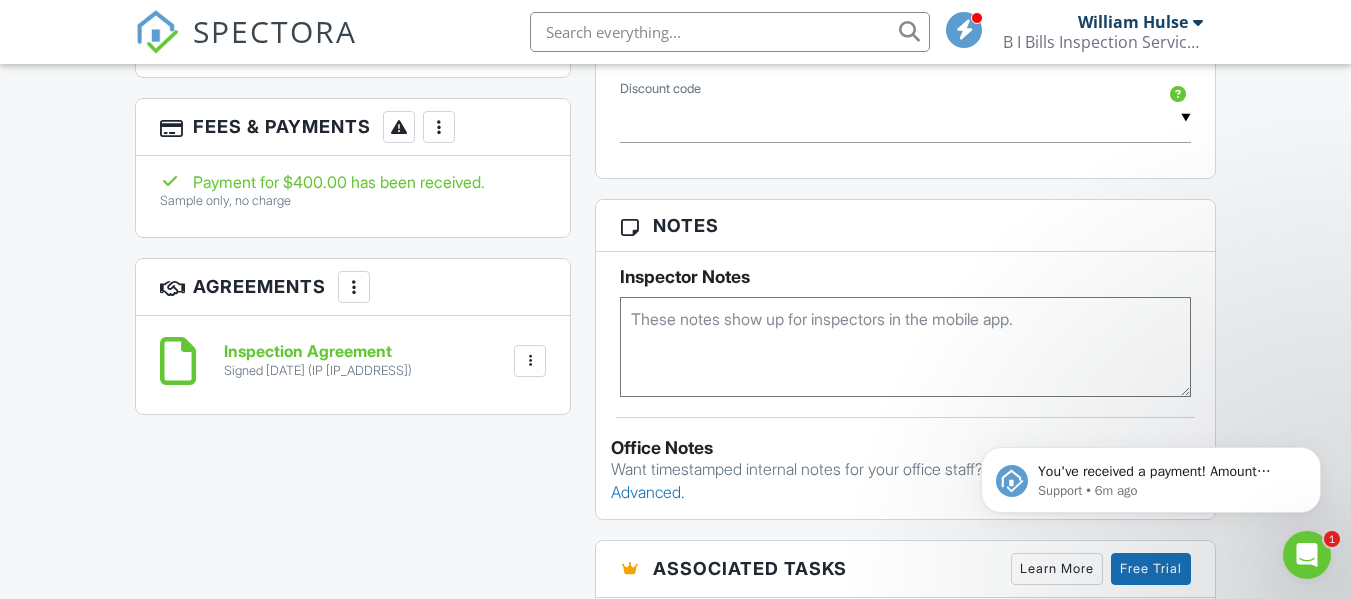 scroll, scrollTop: 0, scrollLeft: 0, axis: both 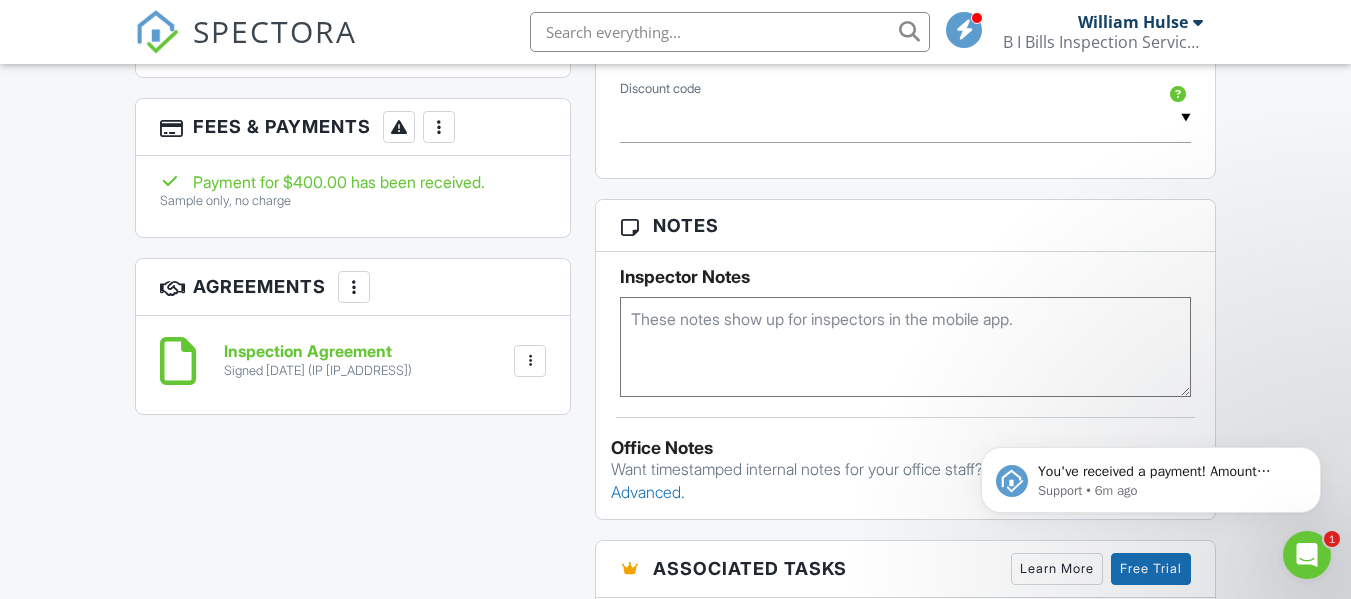 click on "Inspection Agreement" at bounding box center (318, 352) 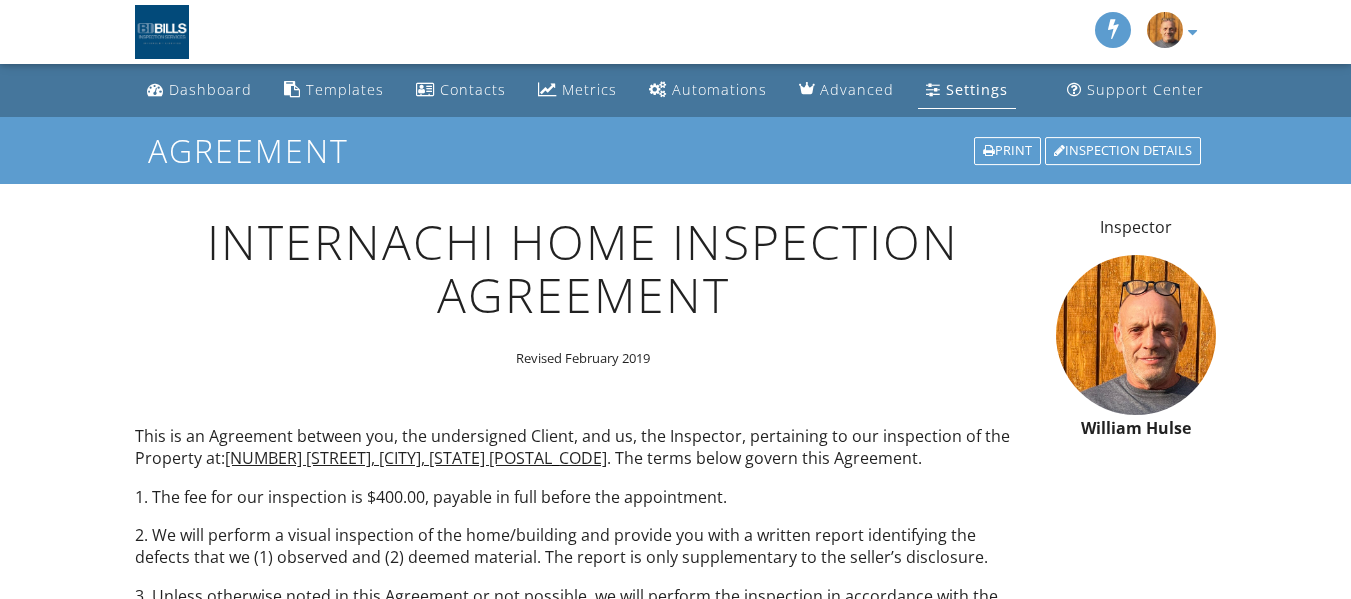scroll, scrollTop: 0, scrollLeft: 0, axis: both 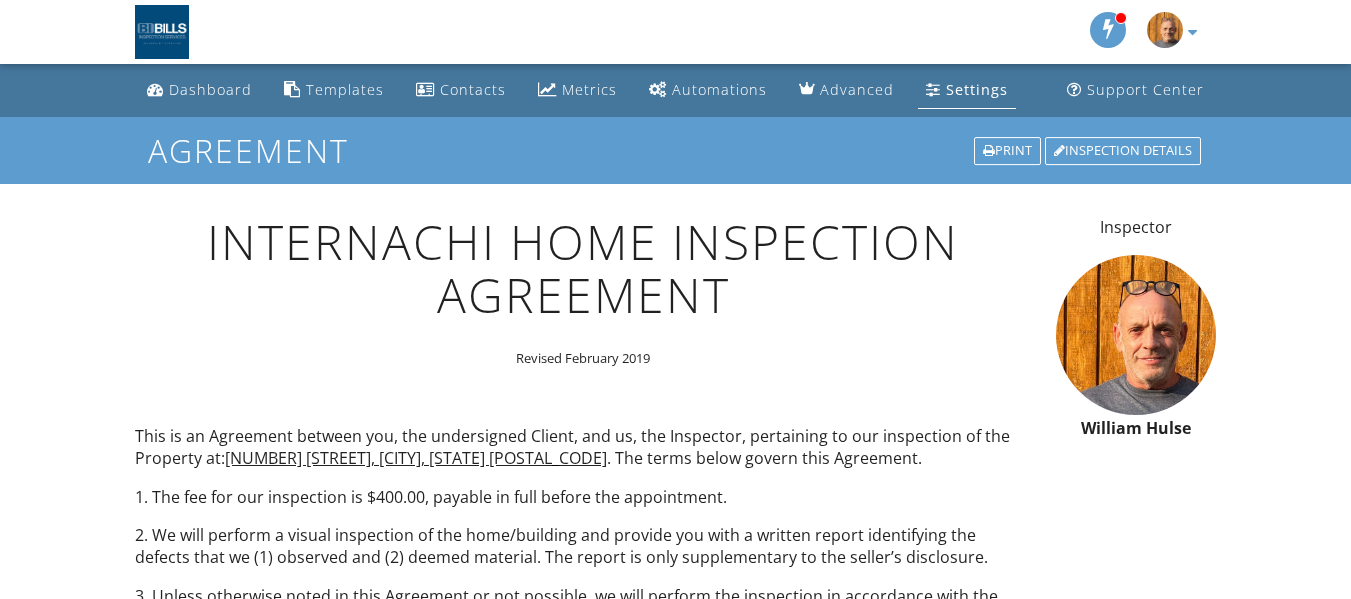 click on "Revised February 2019" at bounding box center [583, 358] 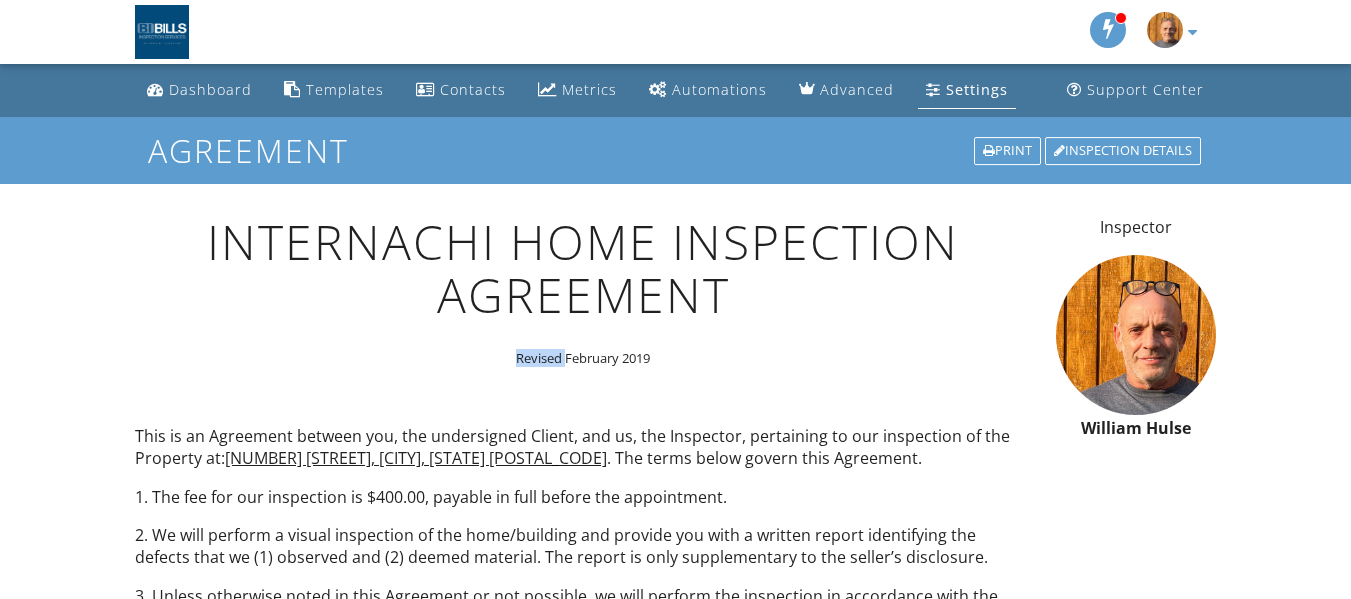 click on "Revised February 2019" at bounding box center (583, 358) 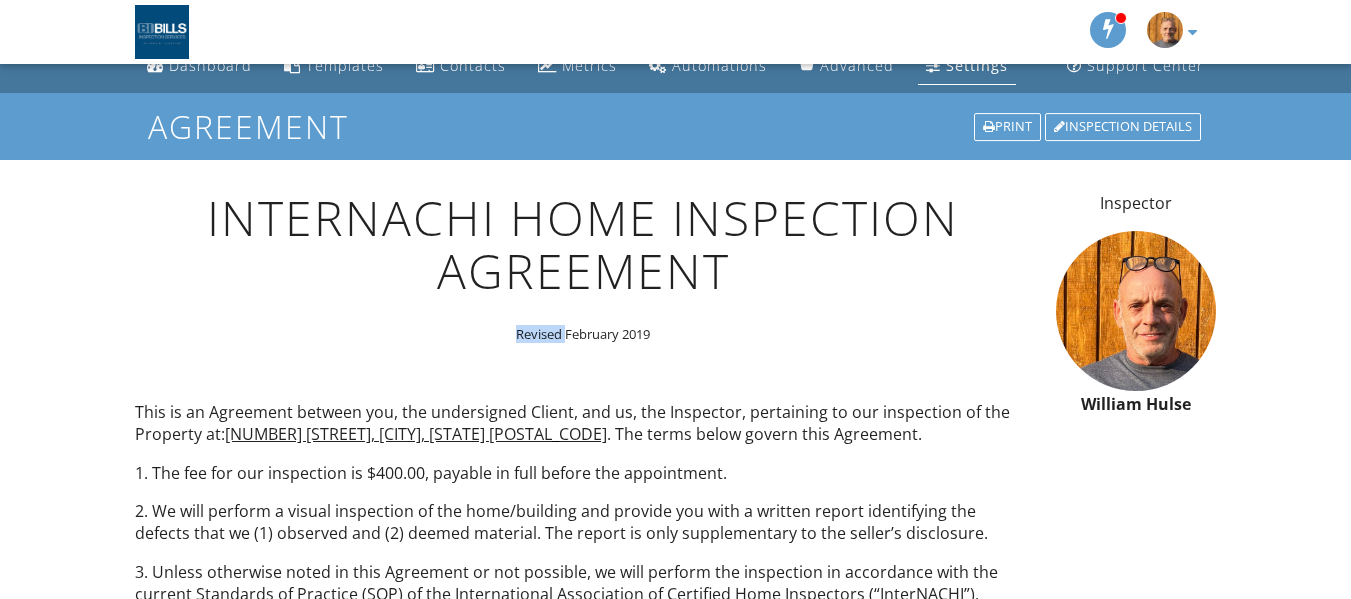 scroll, scrollTop: 0, scrollLeft: 0, axis: both 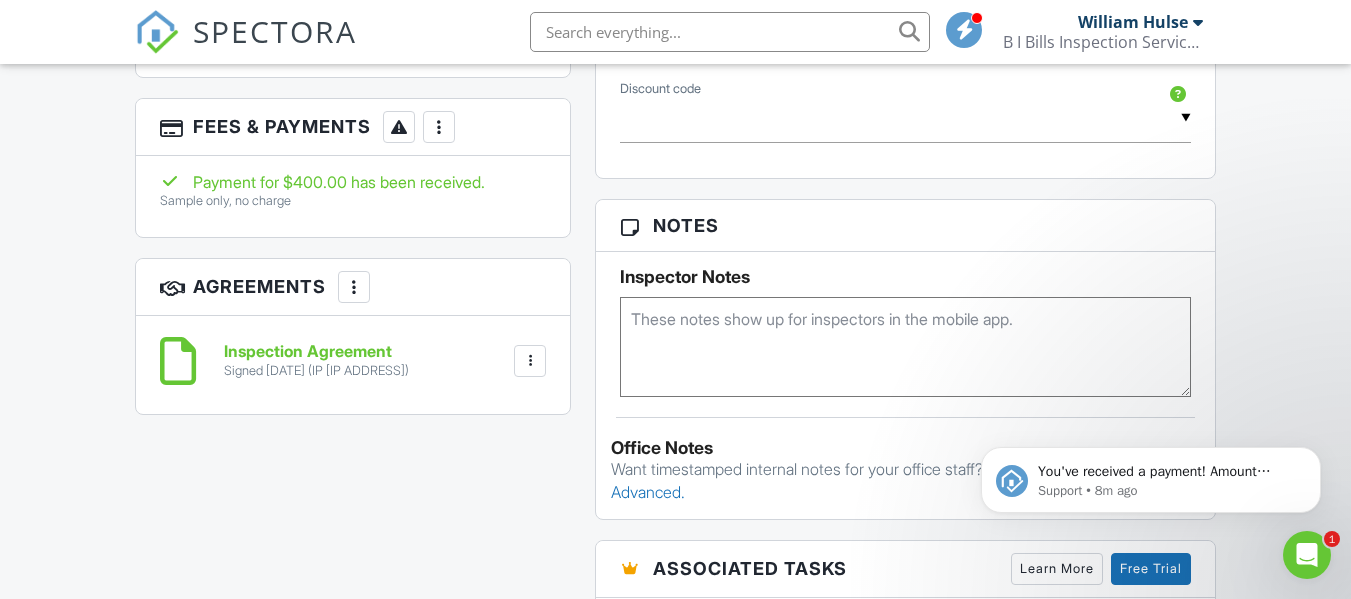 click on "You've received a payment!  Amount  $400.00  Fee  $0.00  Net  $400.00  Transaction #    Inspection  [NUMBER] [STREET], [CITY], [STATE] [POSTAL CODE] Support • 8m ago" at bounding box center (1151, 388) 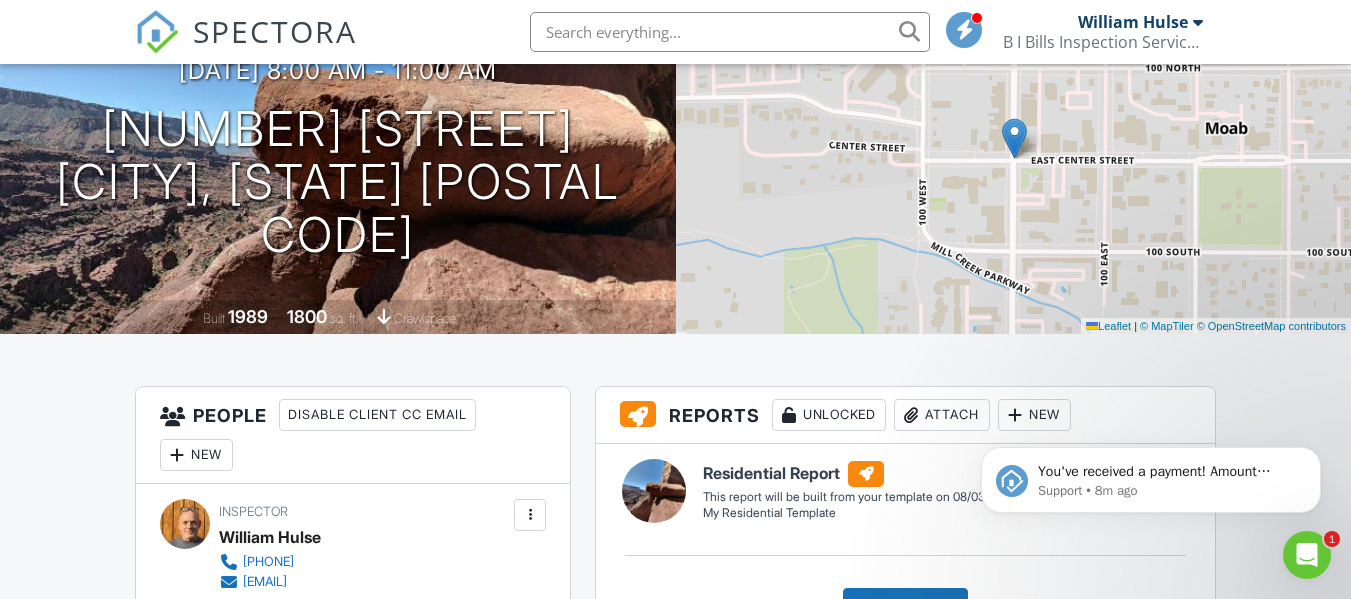 scroll, scrollTop: 203, scrollLeft: 0, axis: vertical 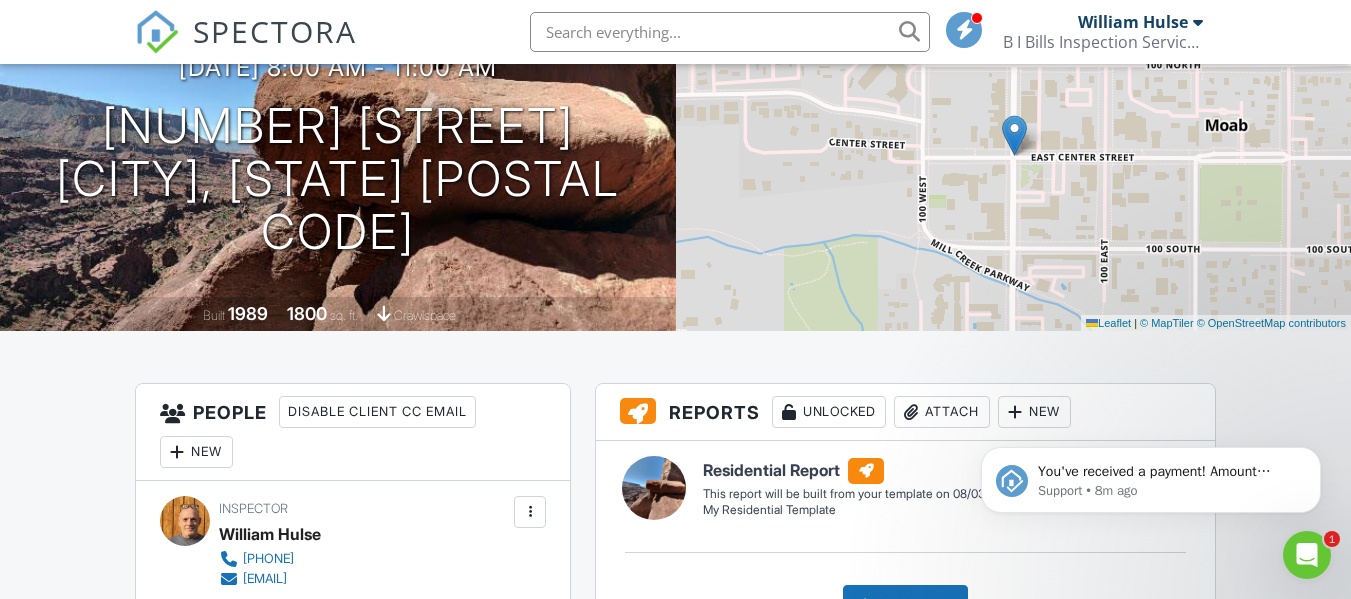 click on "[DATE]  8:00 am
- 11:00 am
[NUMBER] [STREET]
[CITY], [STATE] [POSTAL CODE]
Built
1989
1800
sq. ft.
crawlspace" at bounding box center [338, 156] 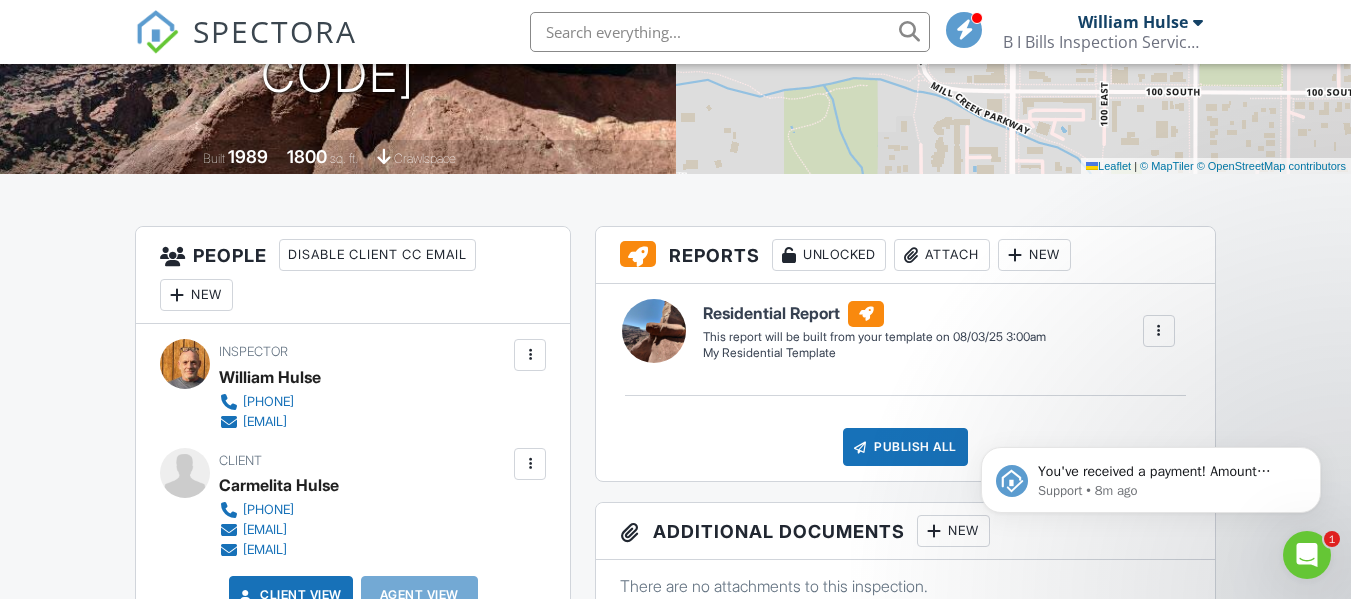 scroll, scrollTop: 363, scrollLeft: 0, axis: vertical 